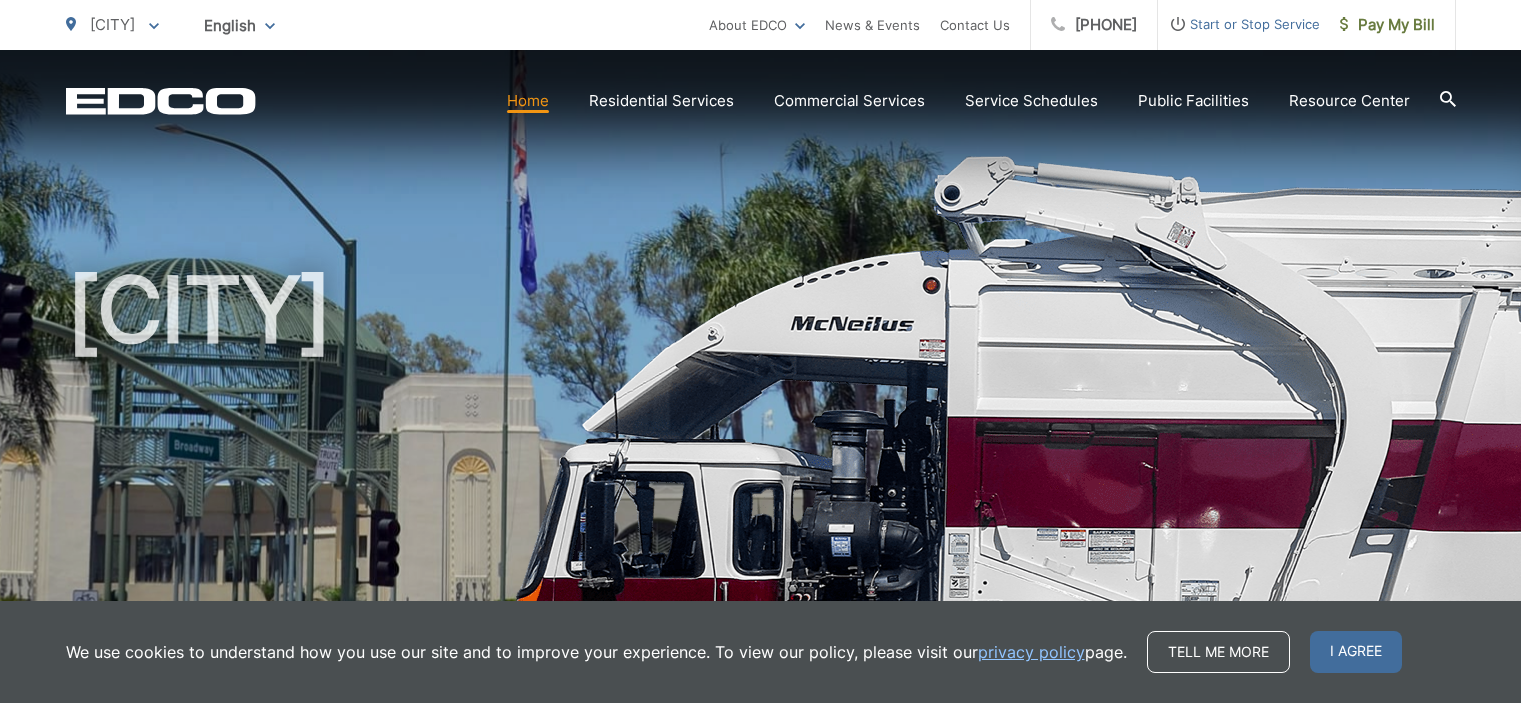 click on "Pay My Bill" at bounding box center [1387, 25] 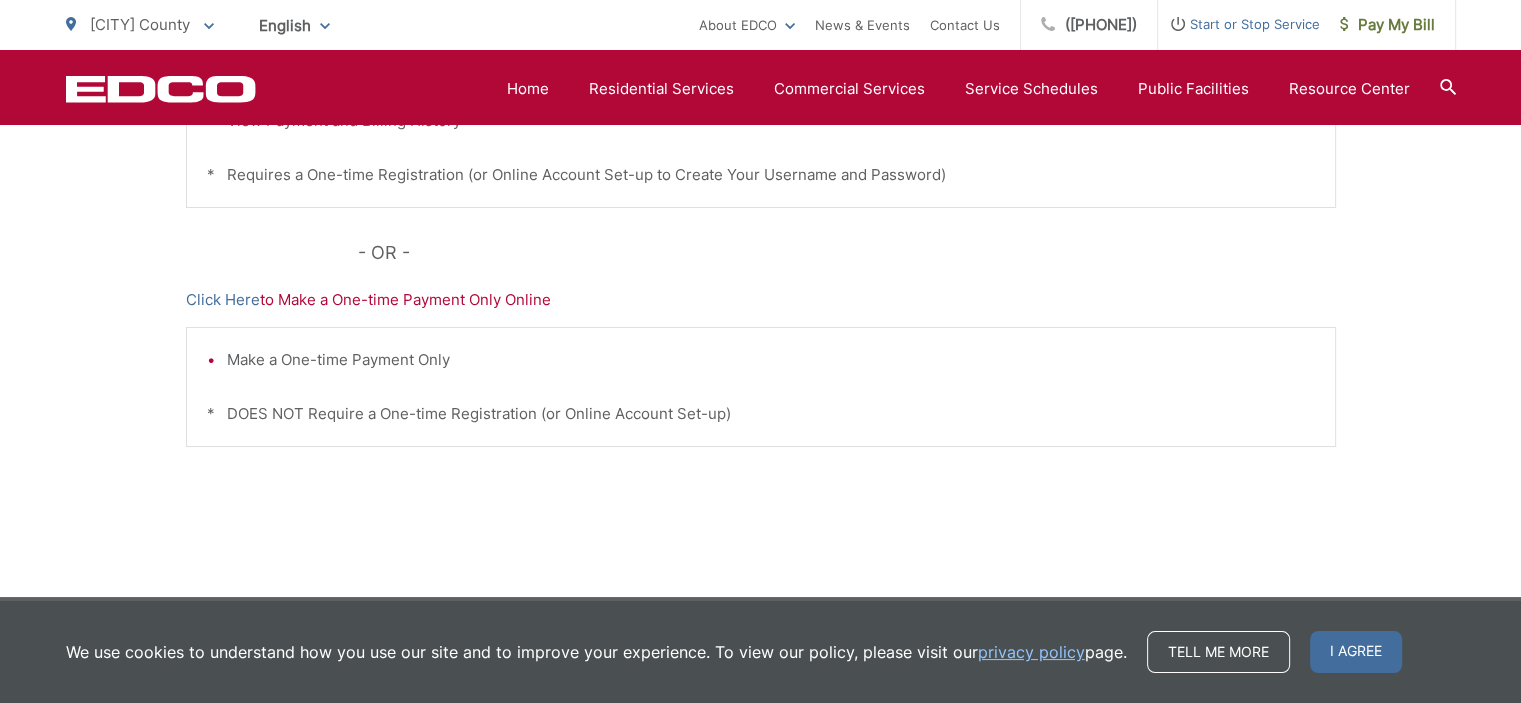 scroll, scrollTop: 718, scrollLeft: 0, axis: vertical 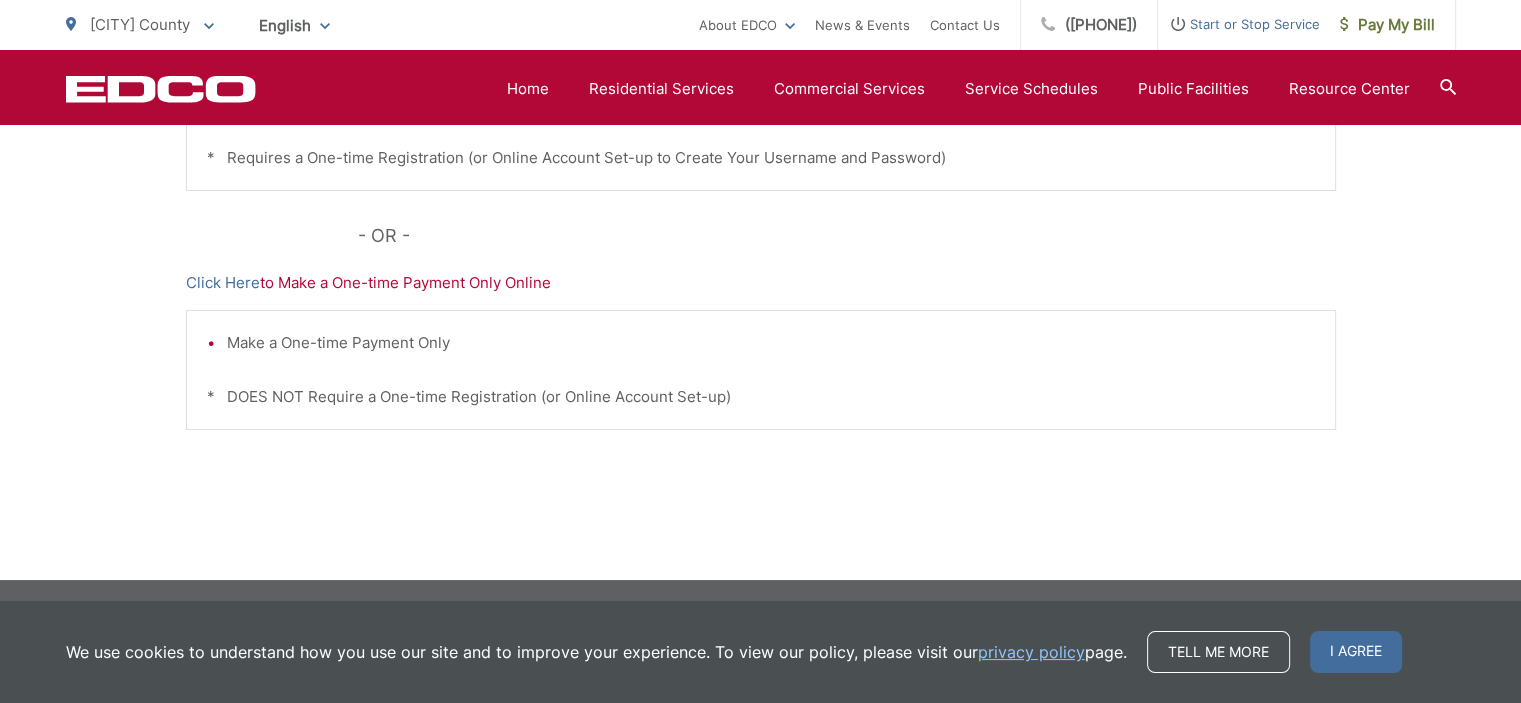 click on "Click Here  to Make a One-time Payment Only Online" at bounding box center [761, 283] 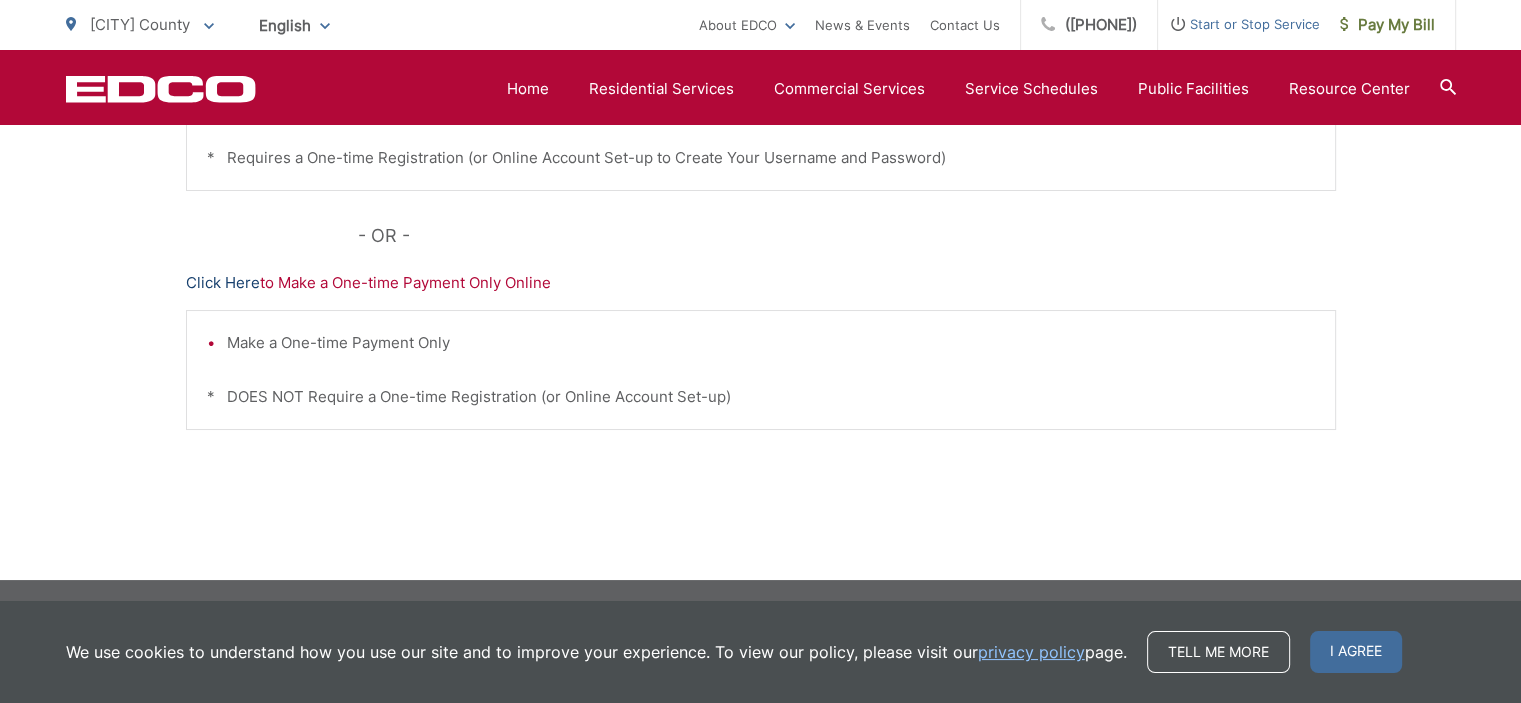 click on "Click Here" at bounding box center (223, 283) 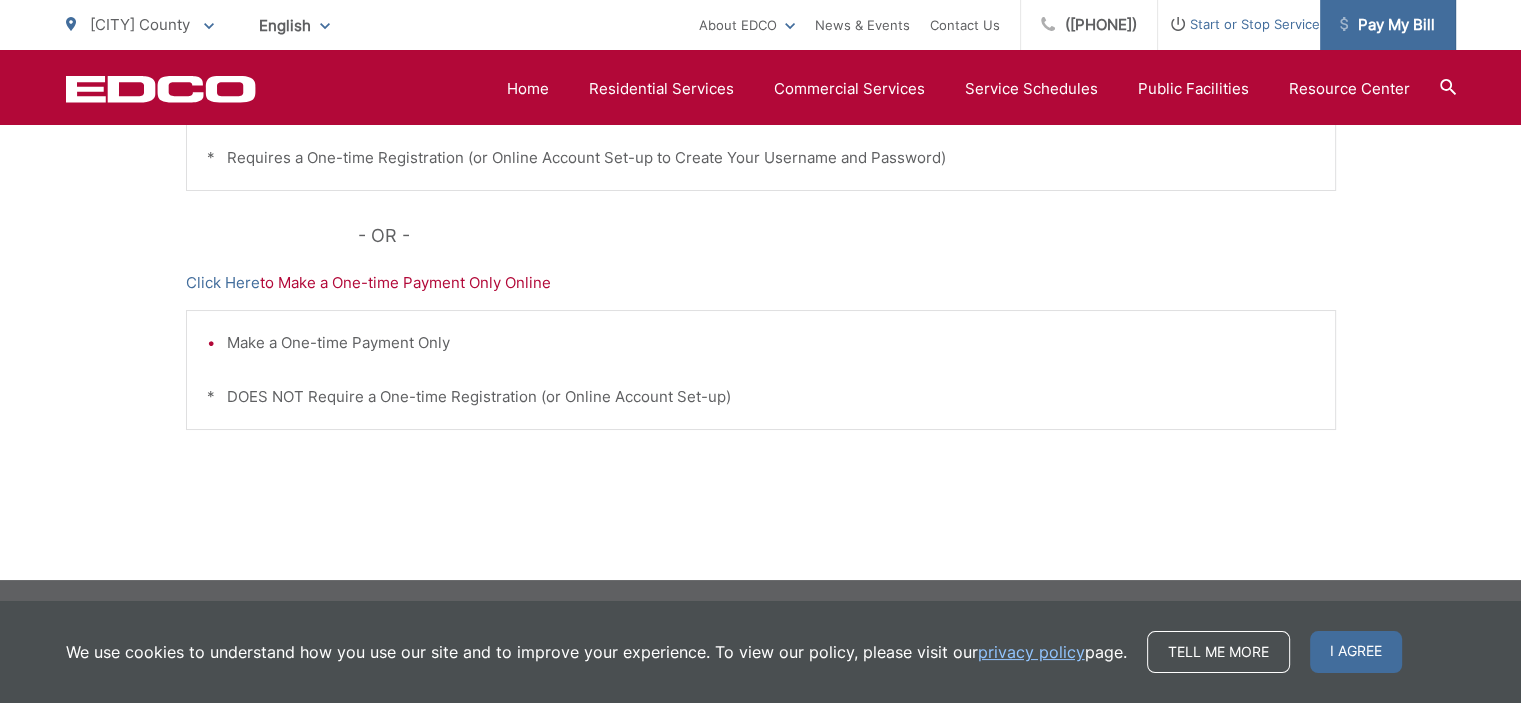 click on "Pay My Bill" at bounding box center [1387, 25] 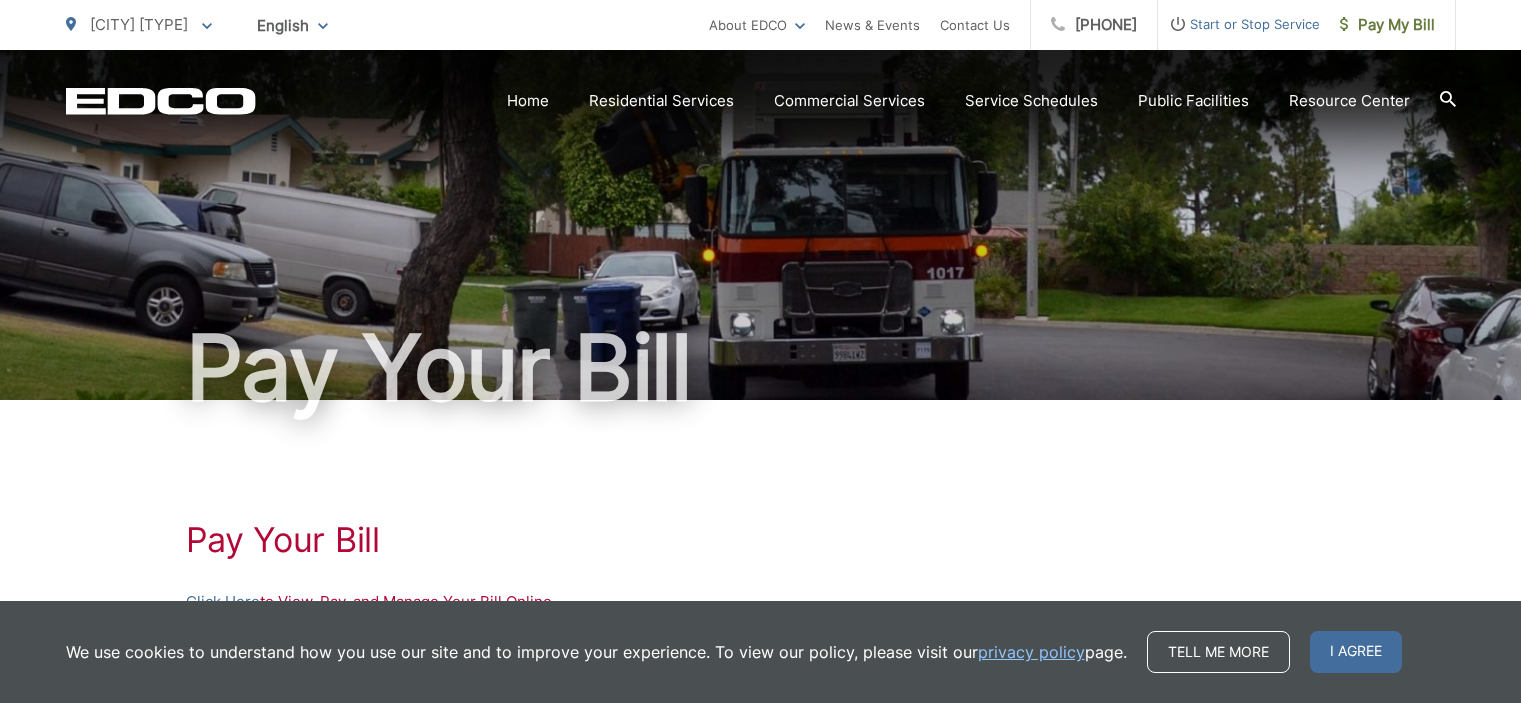 scroll, scrollTop: 0, scrollLeft: 0, axis: both 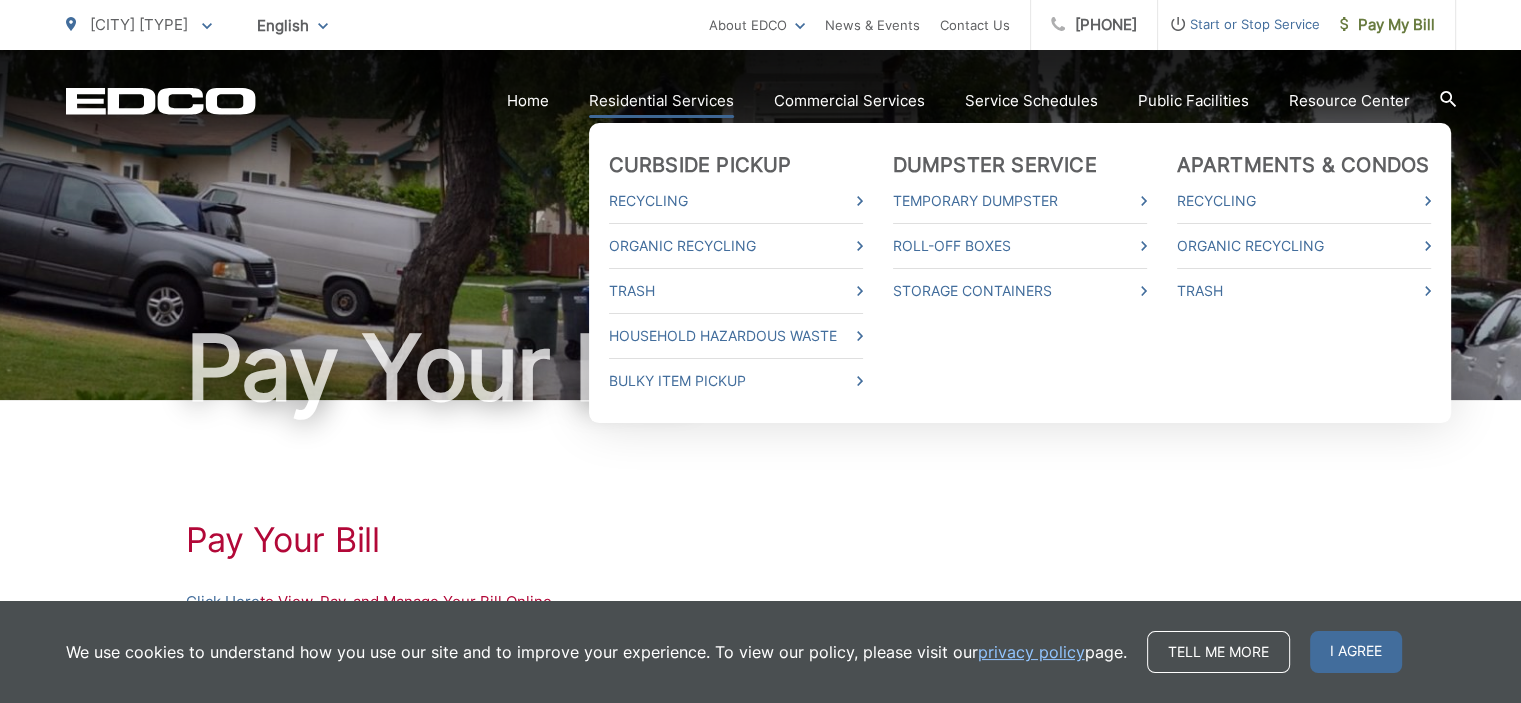 drag, startPoint x: 580, startPoint y: 99, endPoint x: 682, endPoint y: 103, distance: 102.0784 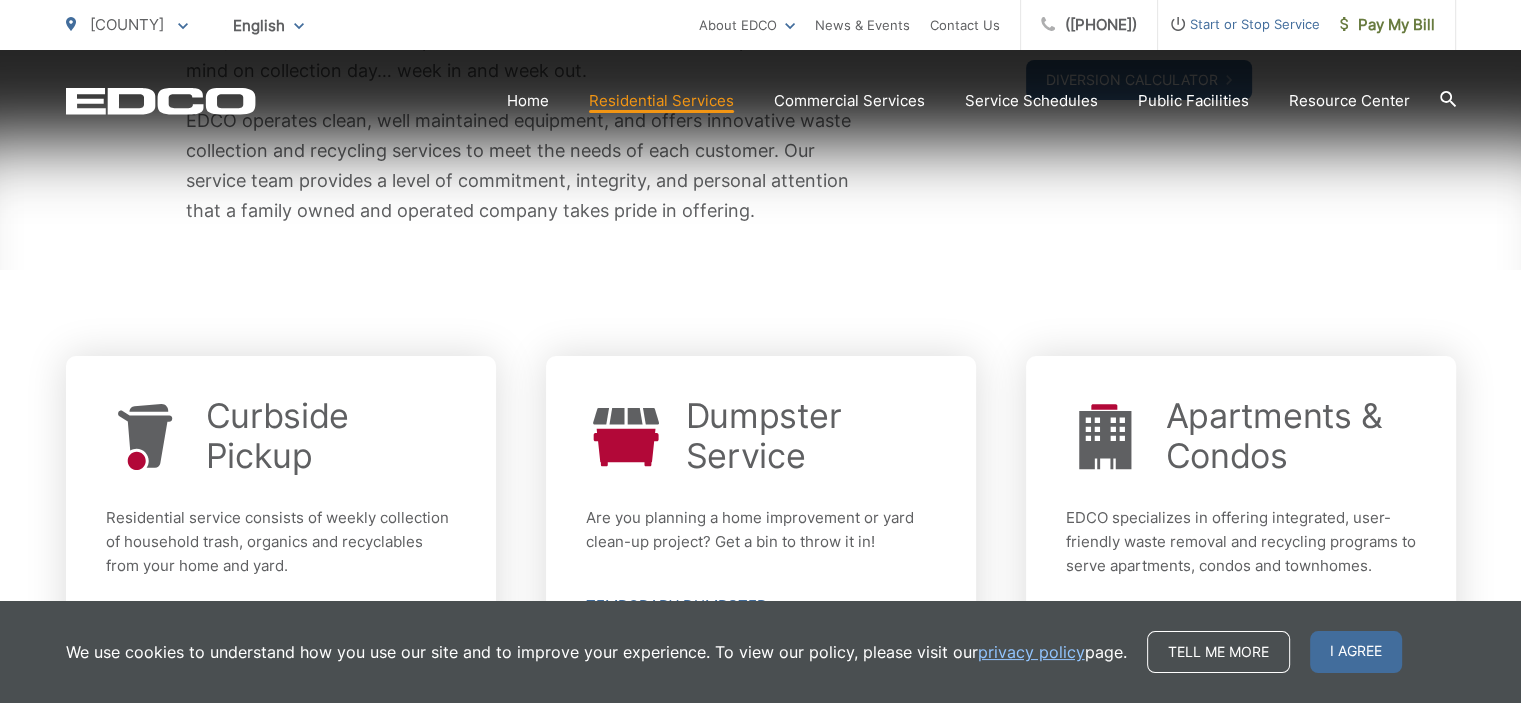 scroll, scrollTop: 600, scrollLeft: 0, axis: vertical 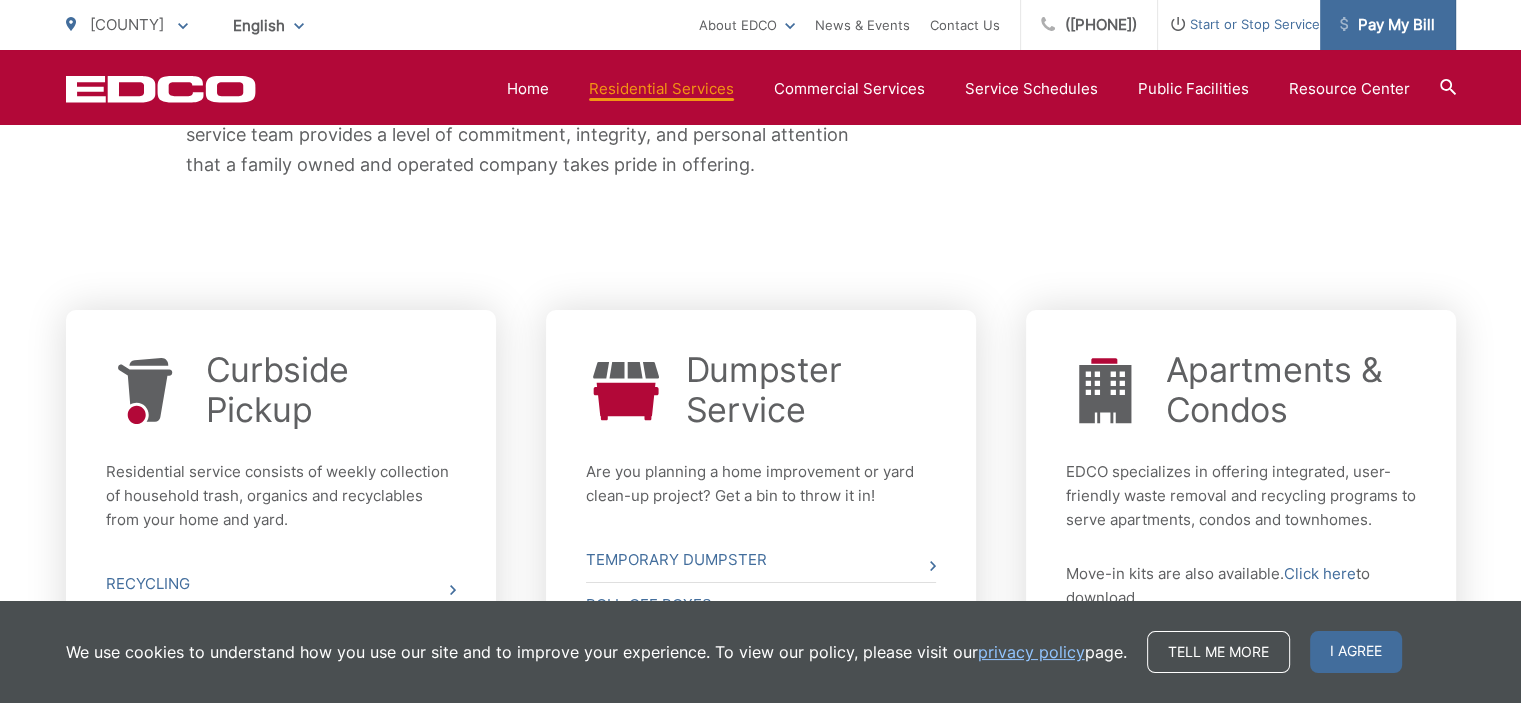 click on "Pay My Bill" at bounding box center (1387, 25) 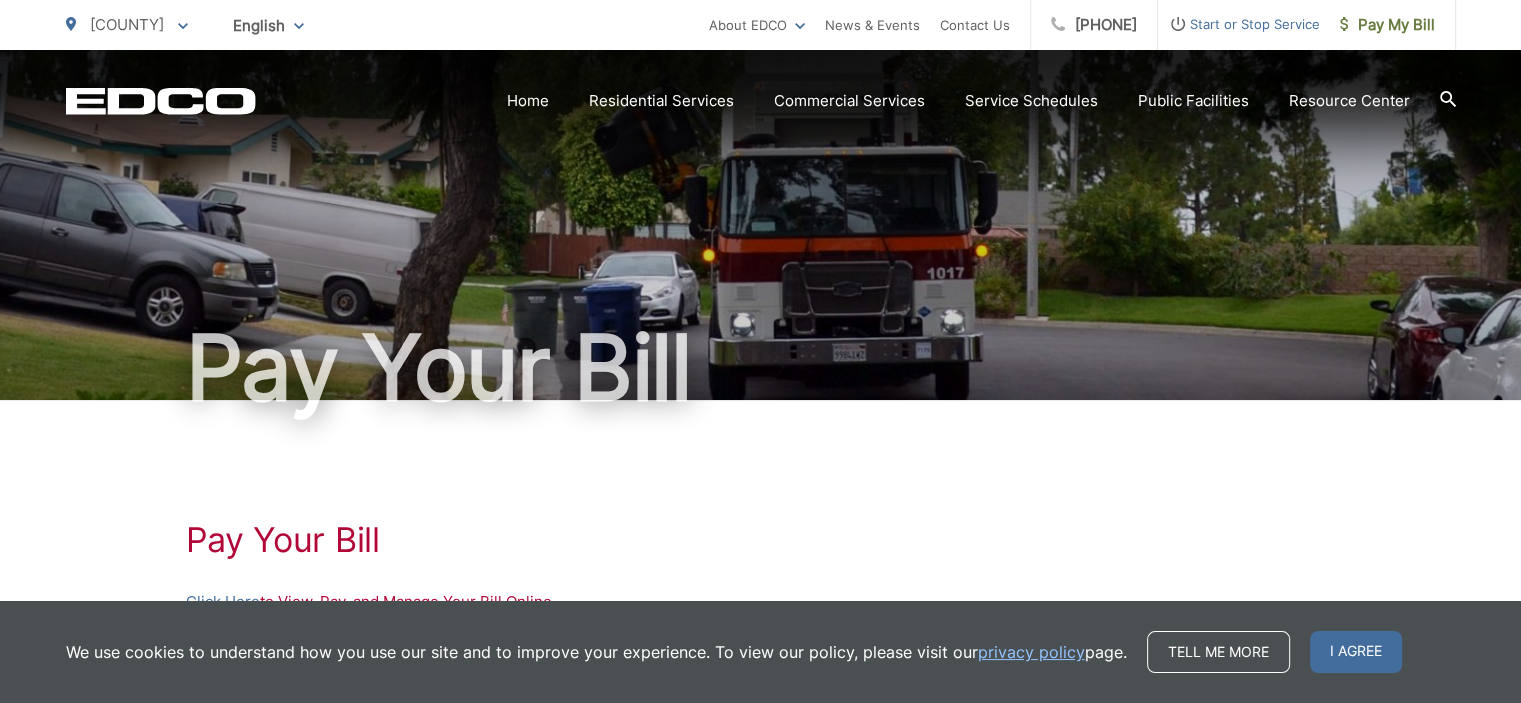 scroll, scrollTop: 300, scrollLeft: 0, axis: vertical 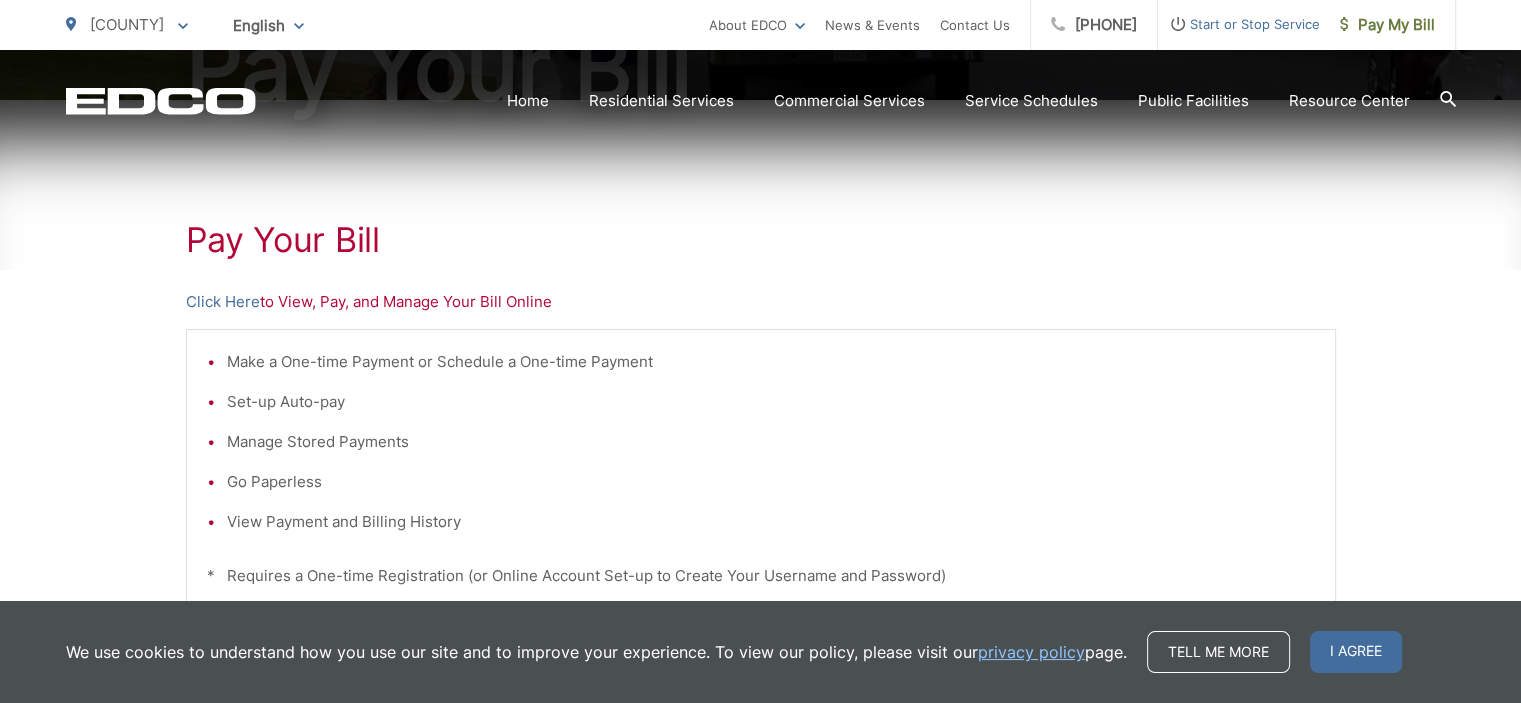 click on "Click Here" at bounding box center (223, 302) 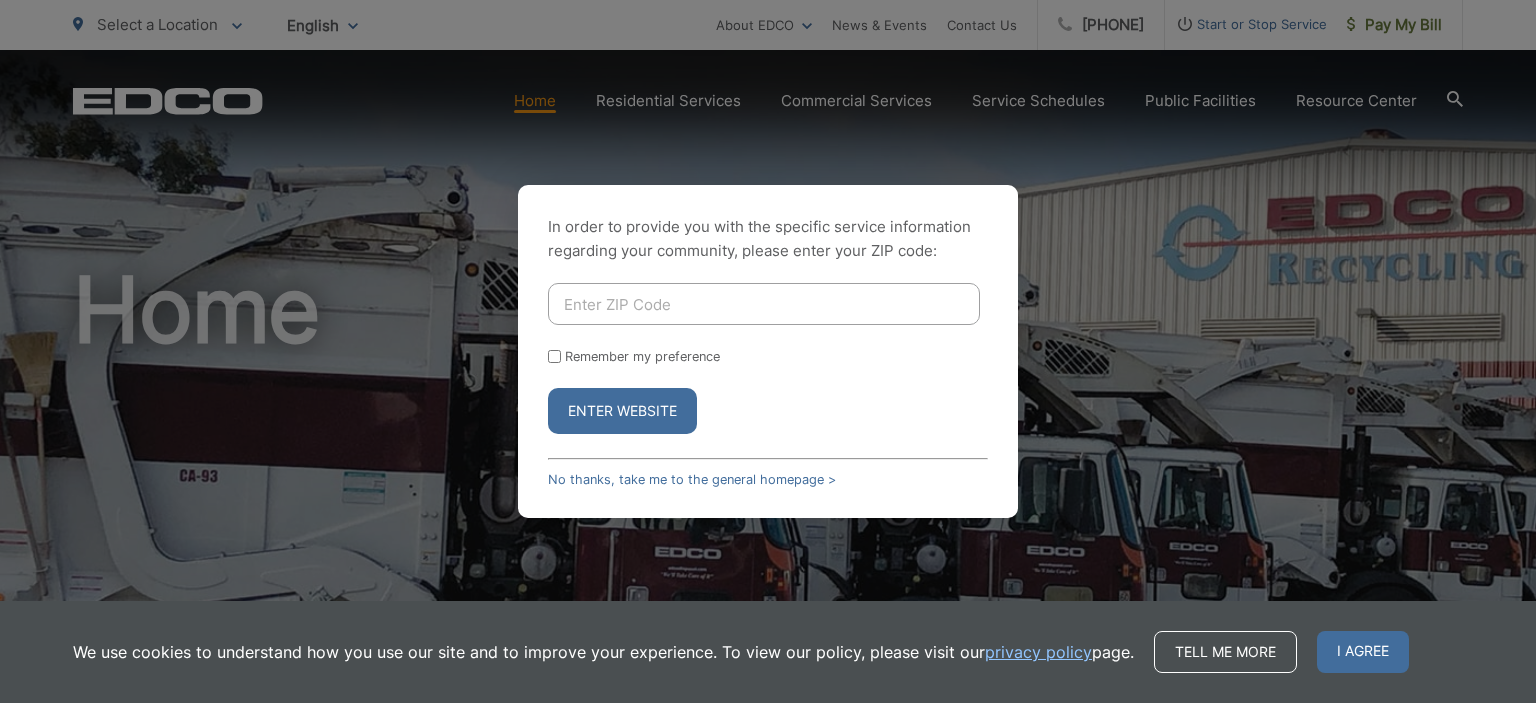 scroll, scrollTop: 0, scrollLeft: 0, axis: both 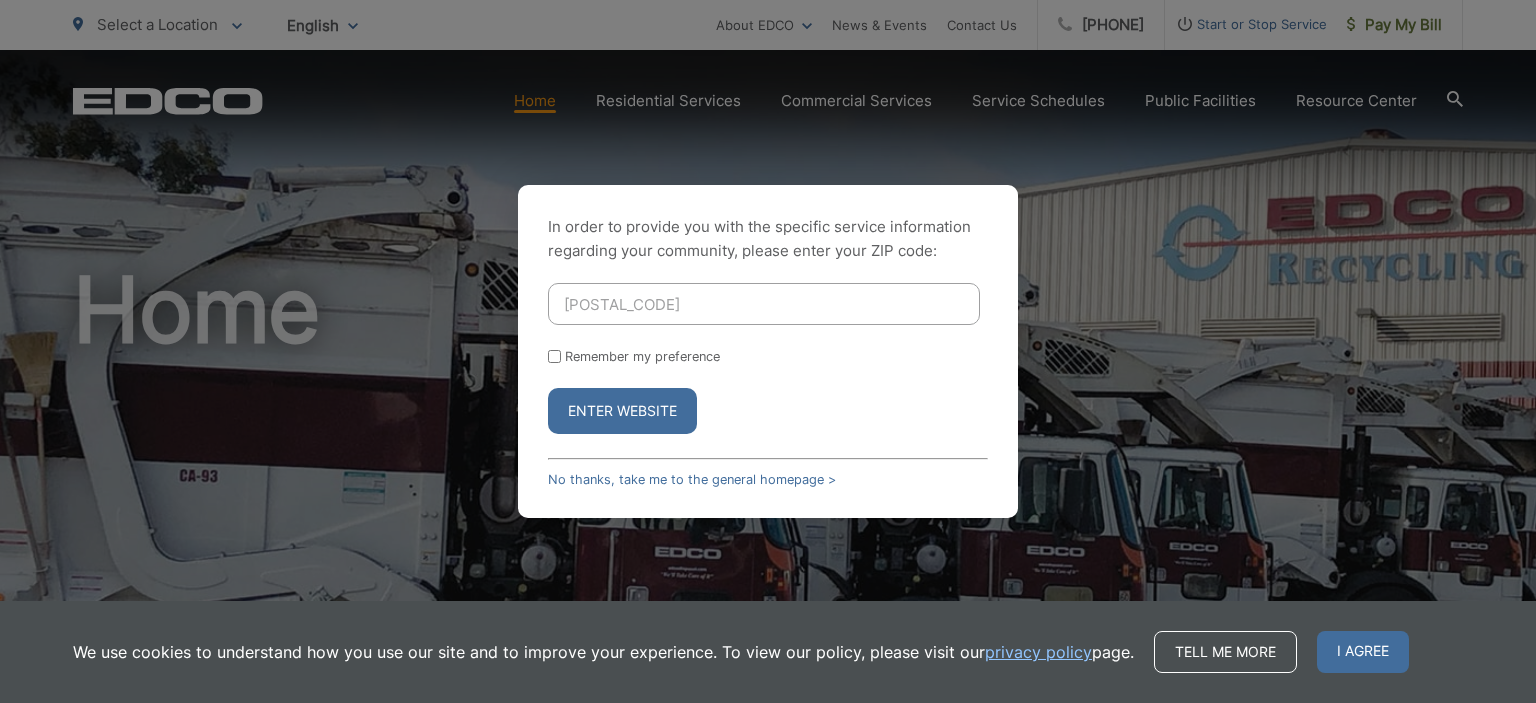 type on "92025" 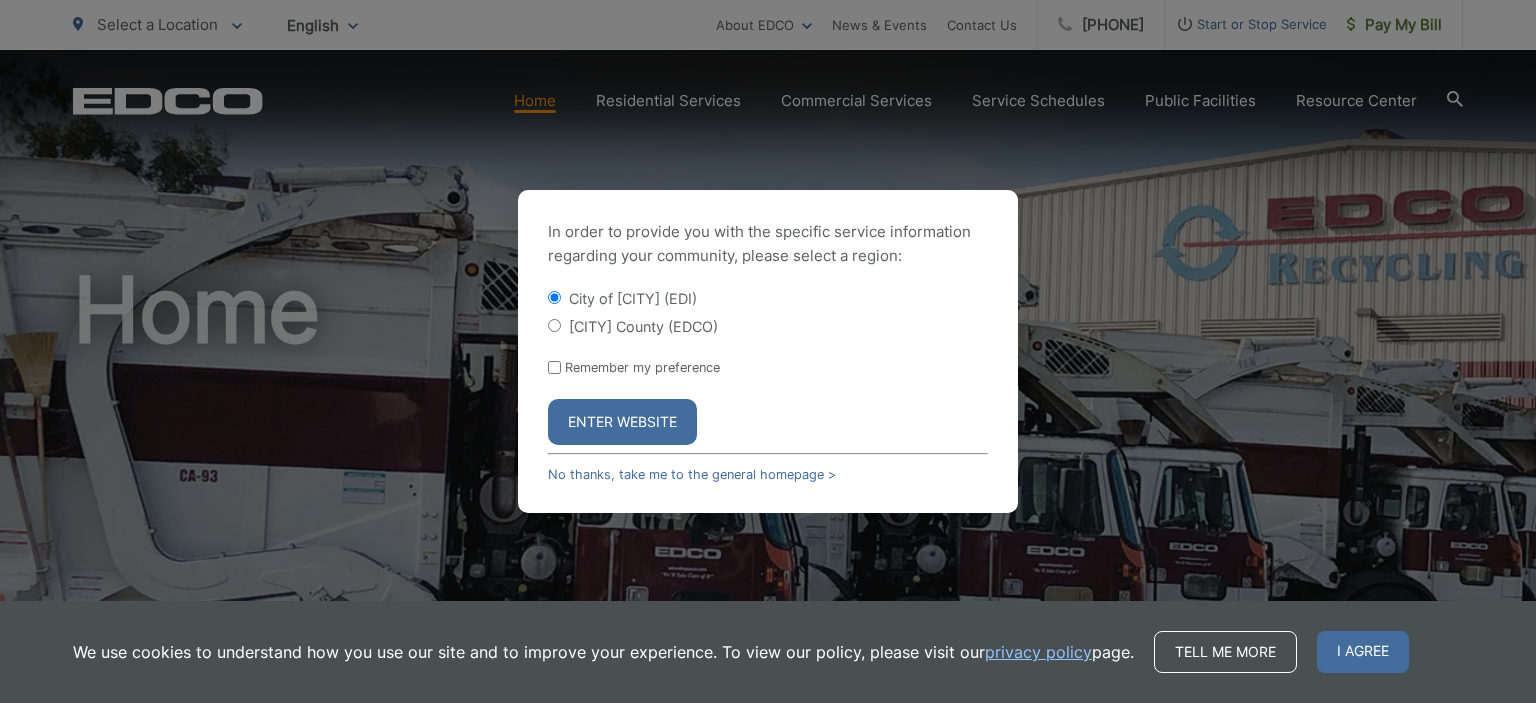 click on "Escondido County (EDCO)" at bounding box center (554, 325) 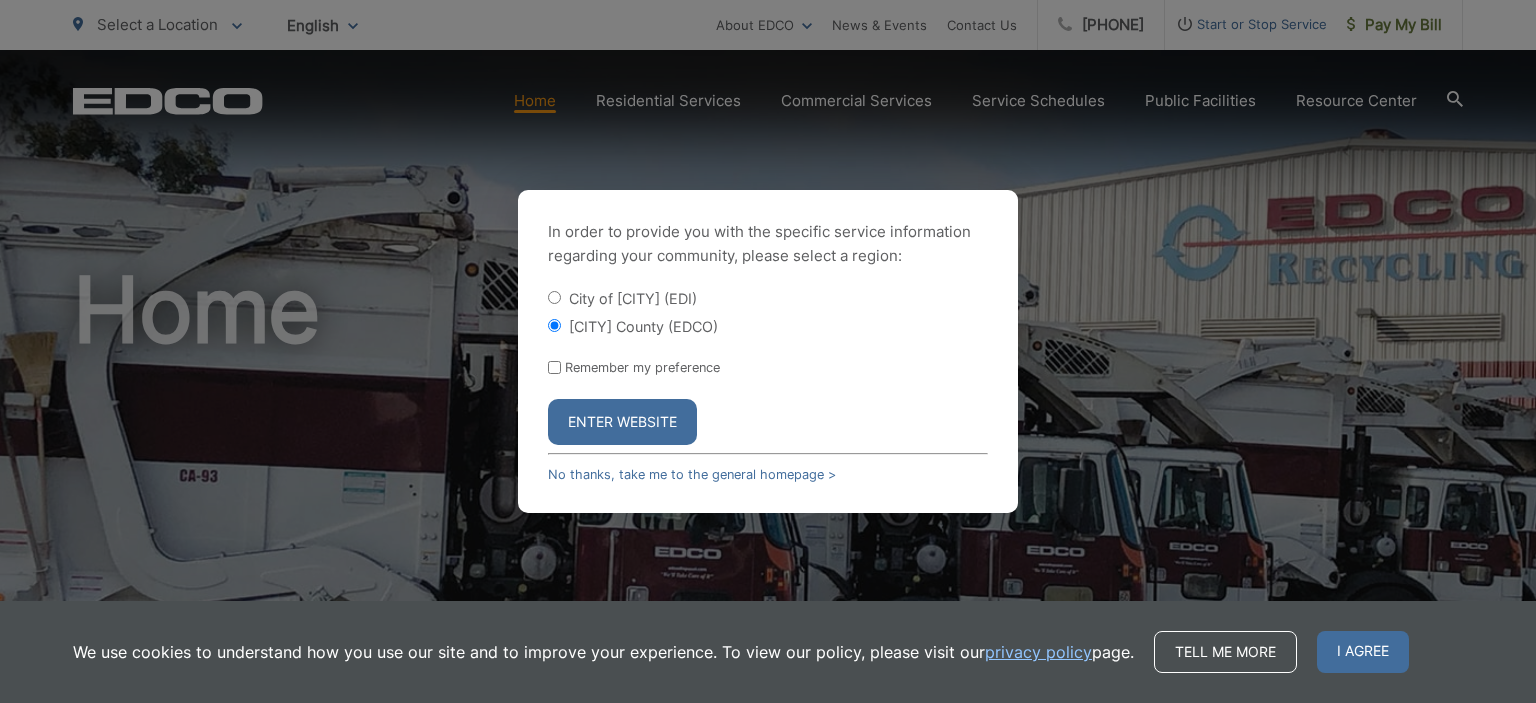 click on "Remember my preference" at bounding box center (554, 367) 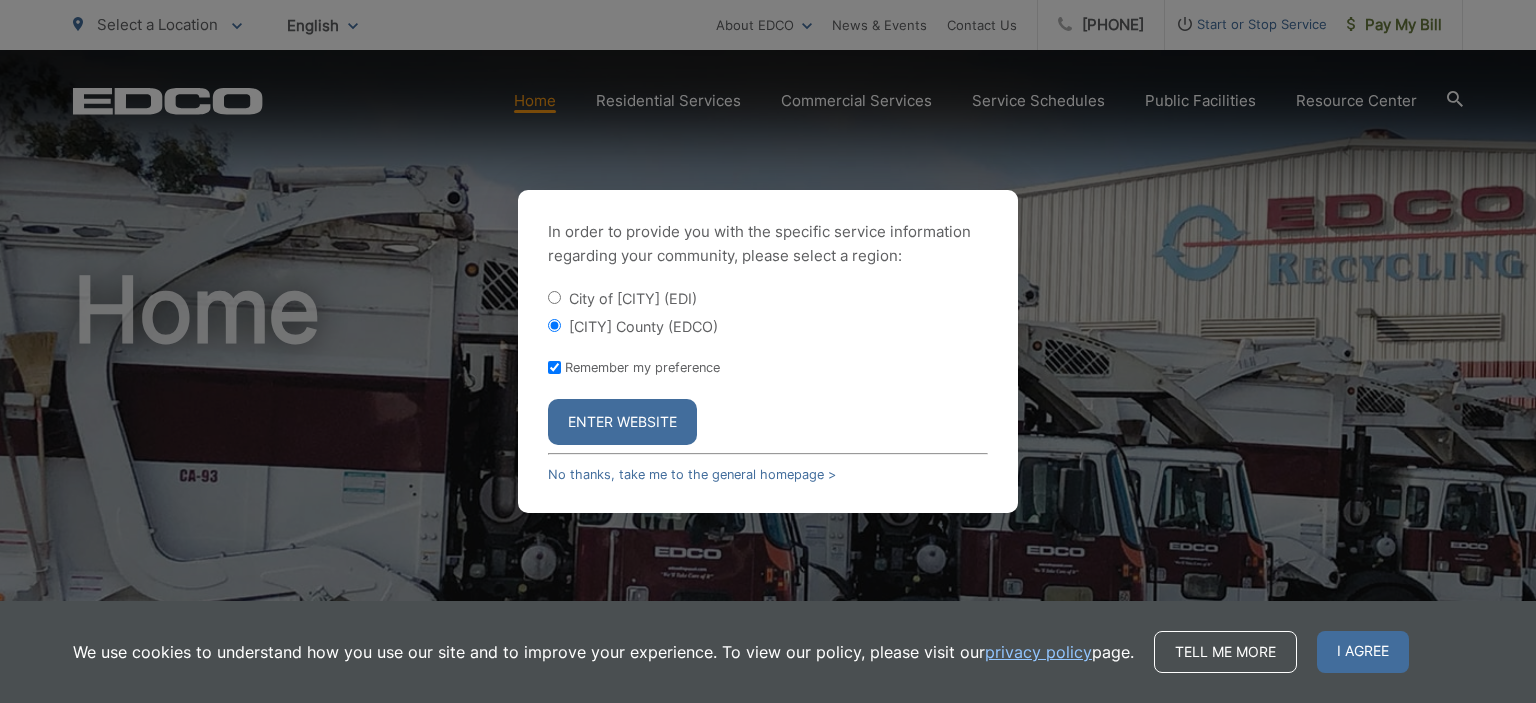 click on "Enter Website" at bounding box center [622, 422] 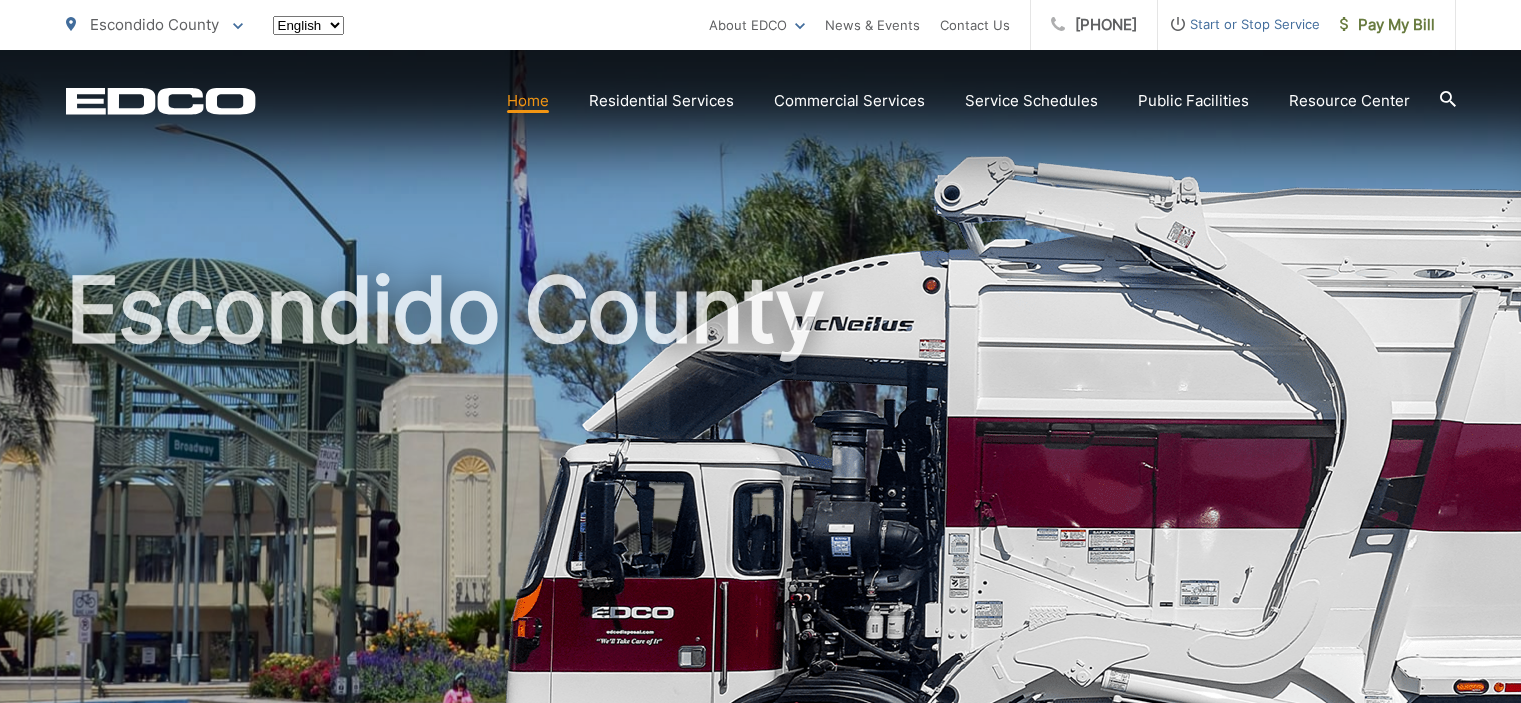 scroll, scrollTop: 0, scrollLeft: 0, axis: both 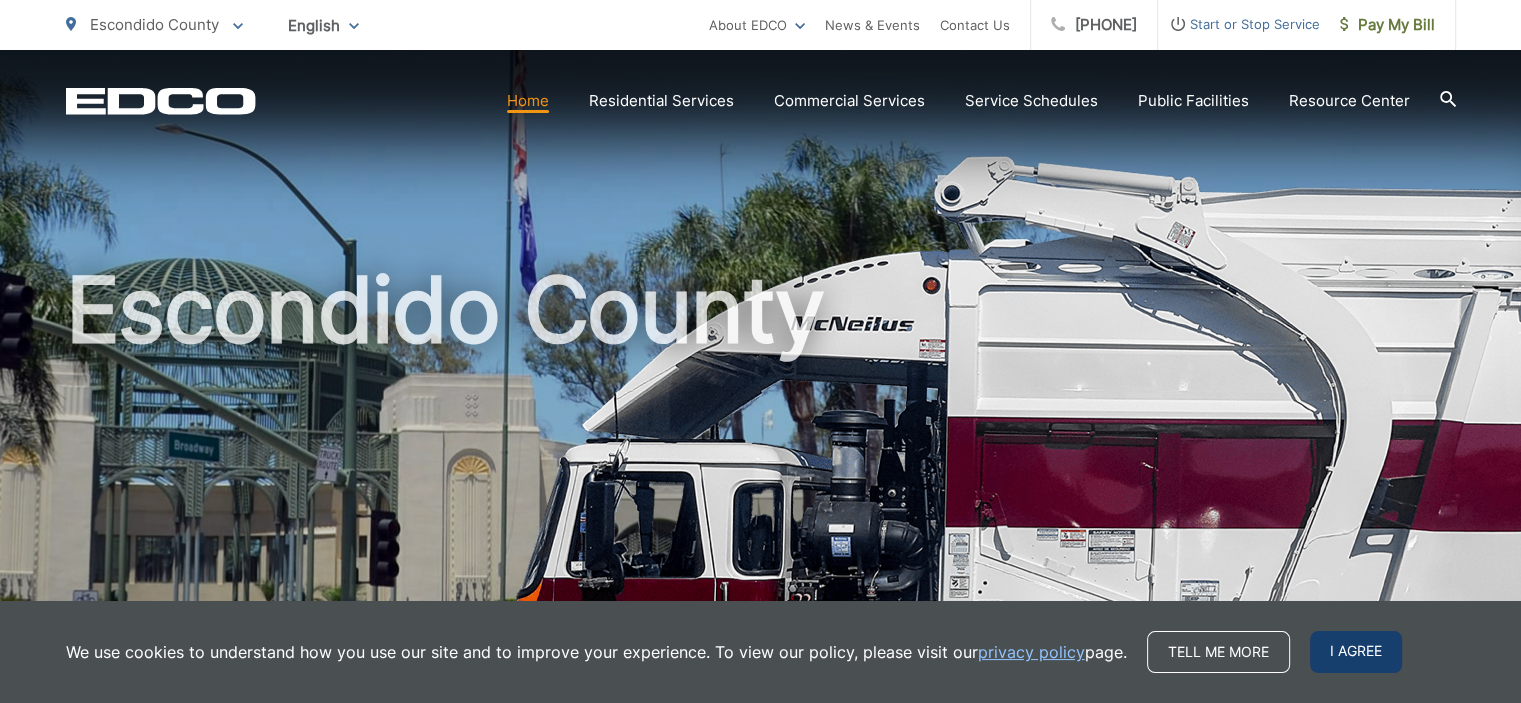 click on "I agree" at bounding box center [1356, 652] 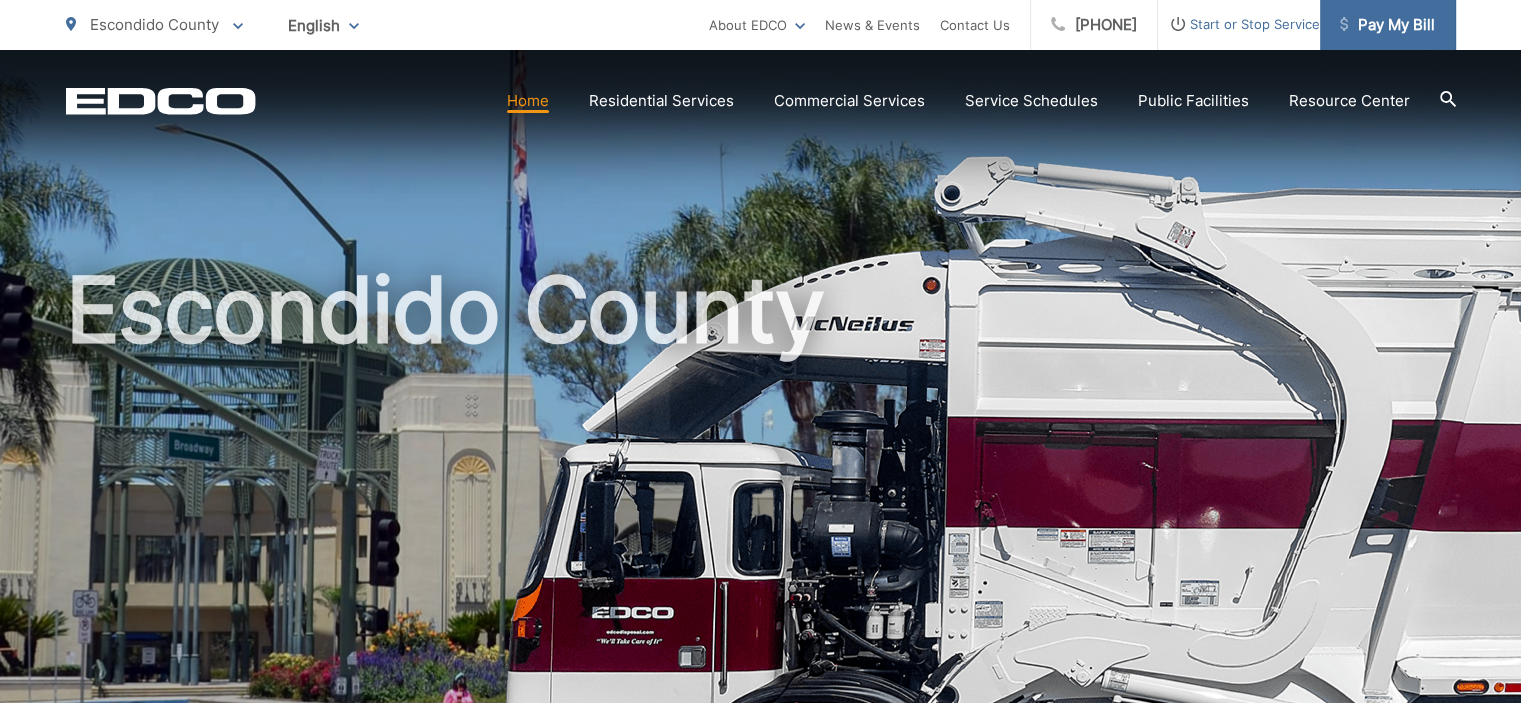 click on "Pay My Bill" at bounding box center [1387, 25] 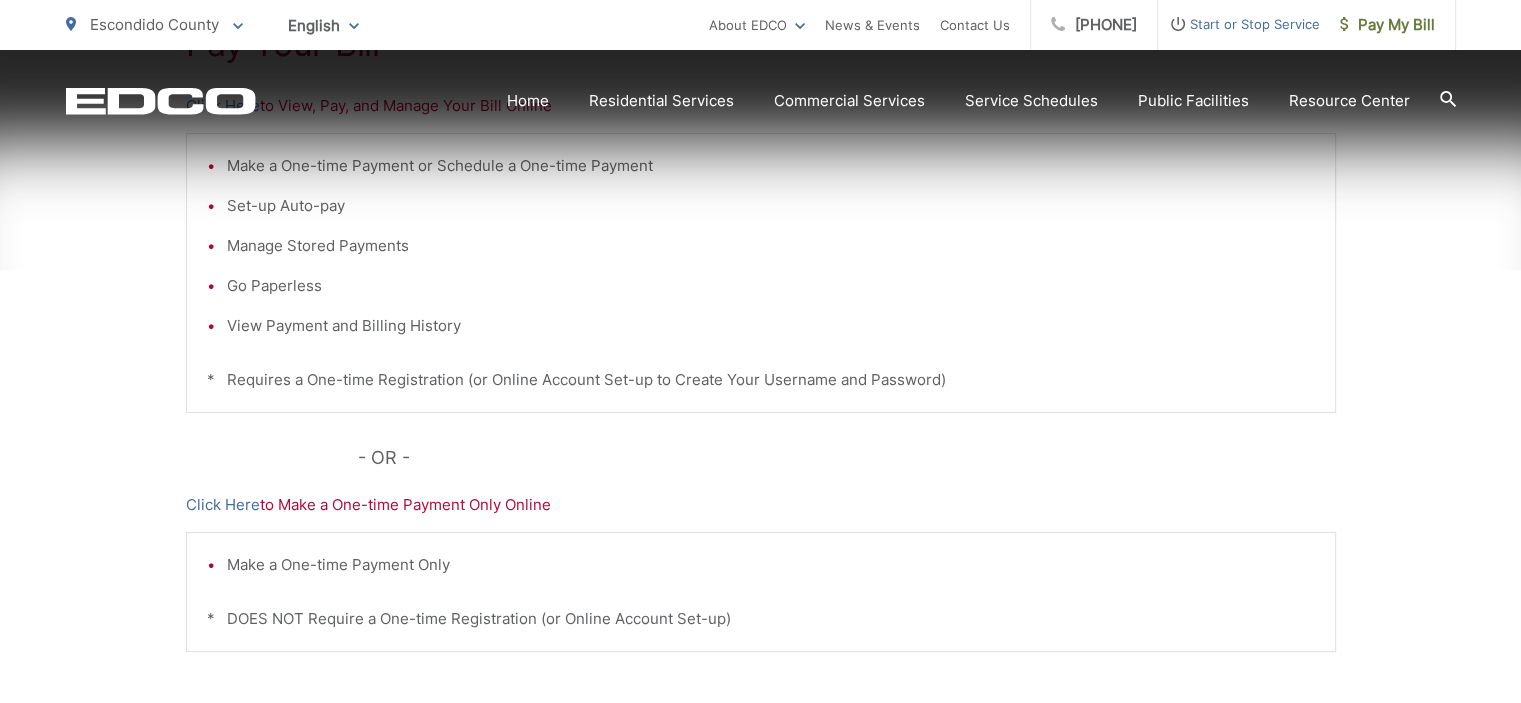scroll, scrollTop: 500, scrollLeft: 0, axis: vertical 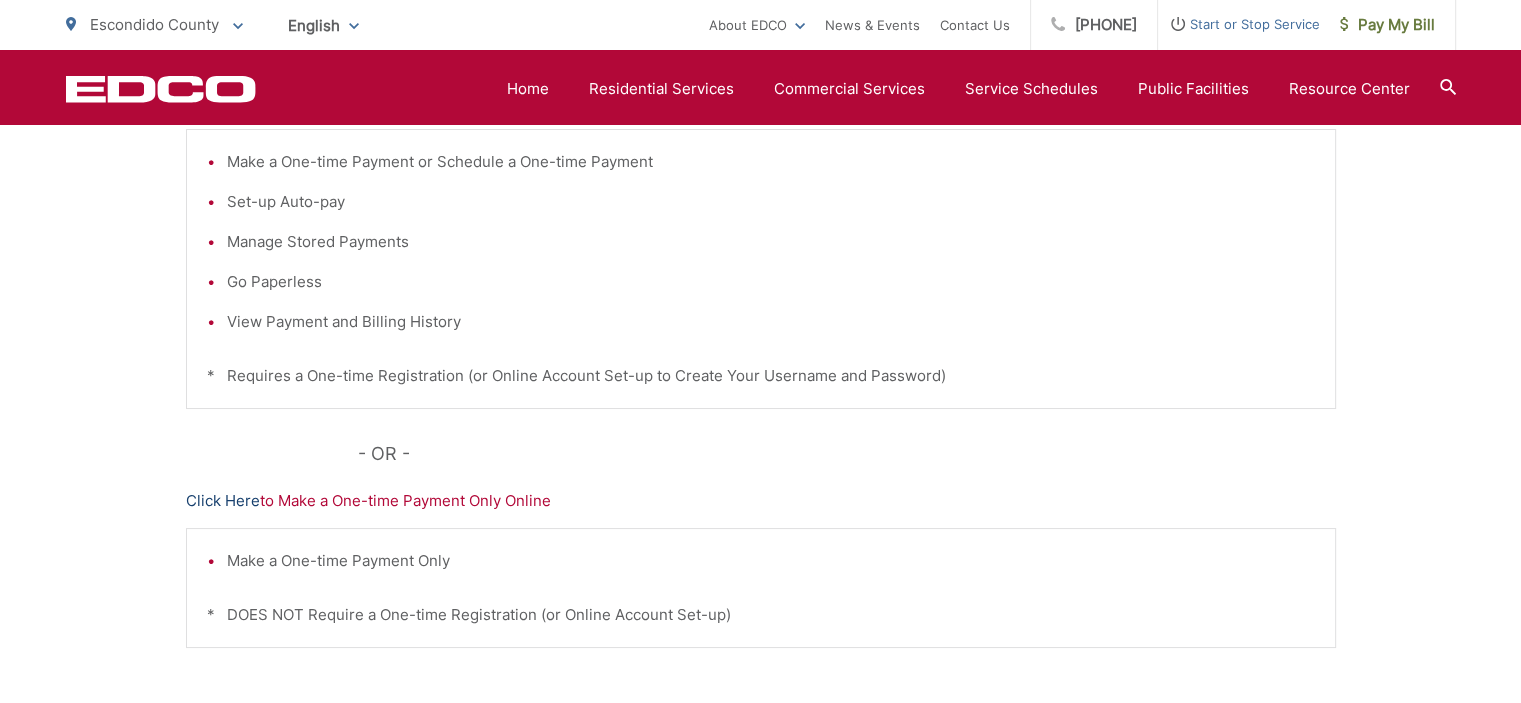 click on "Click Here" at bounding box center (223, 501) 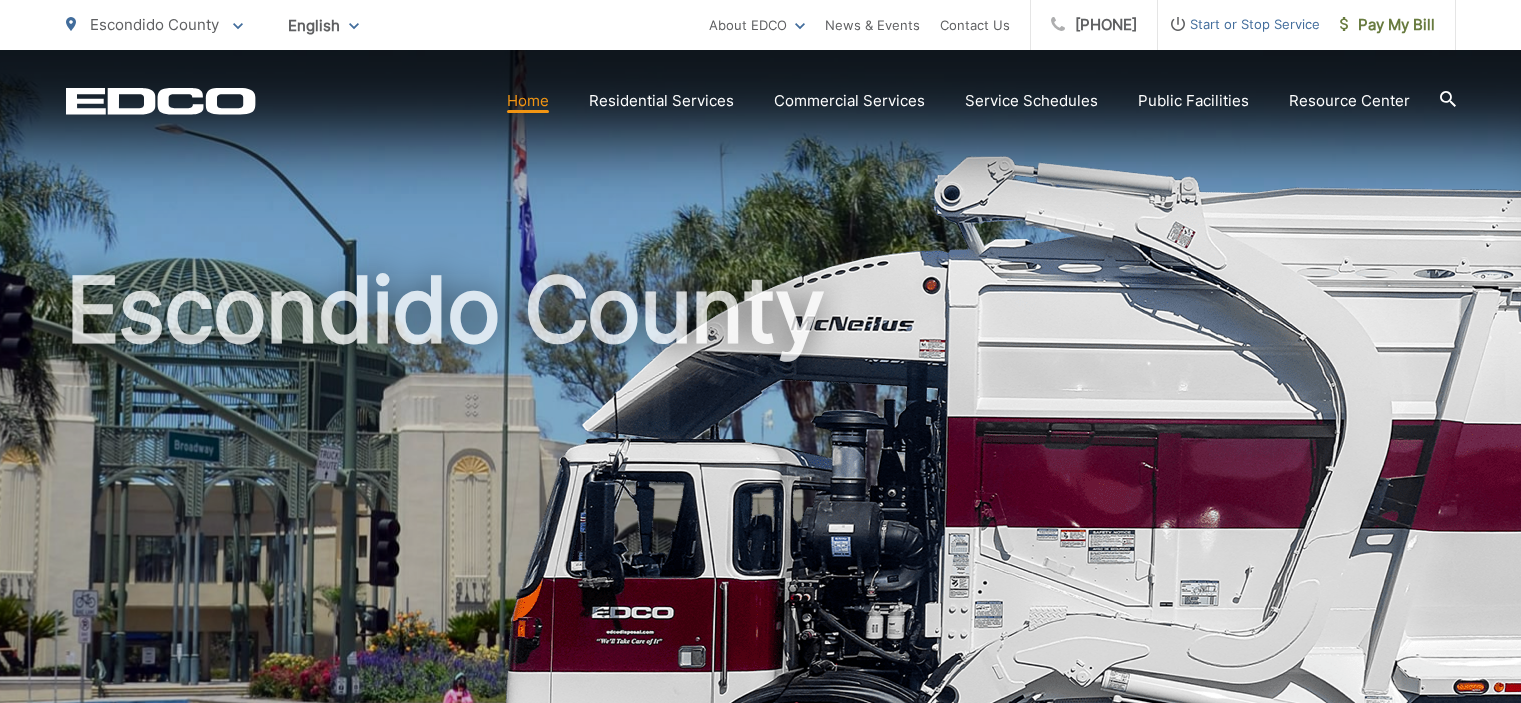 scroll, scrollTop: 0, scrollLeft: 0, axis: both 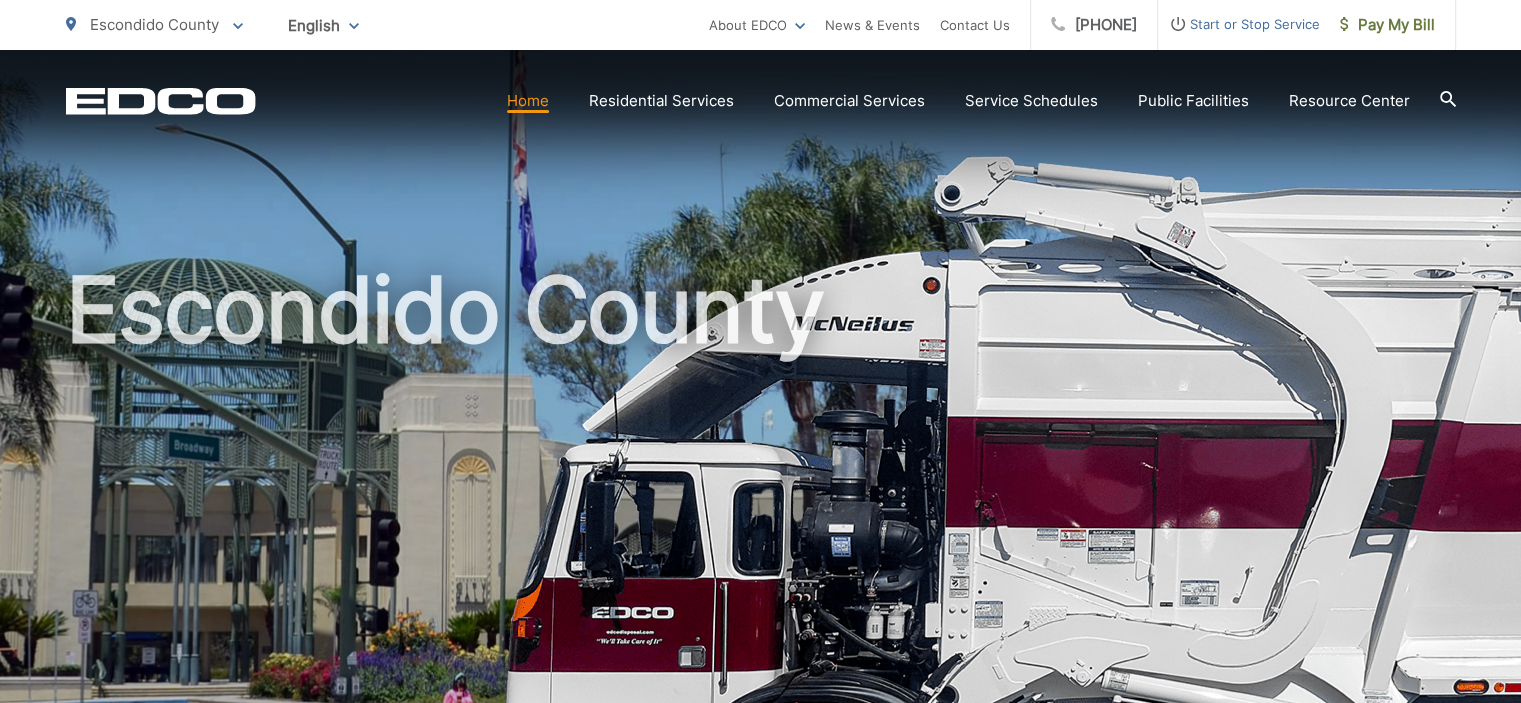 click on "Pay My Bill" at bounding box center [1387, 25] 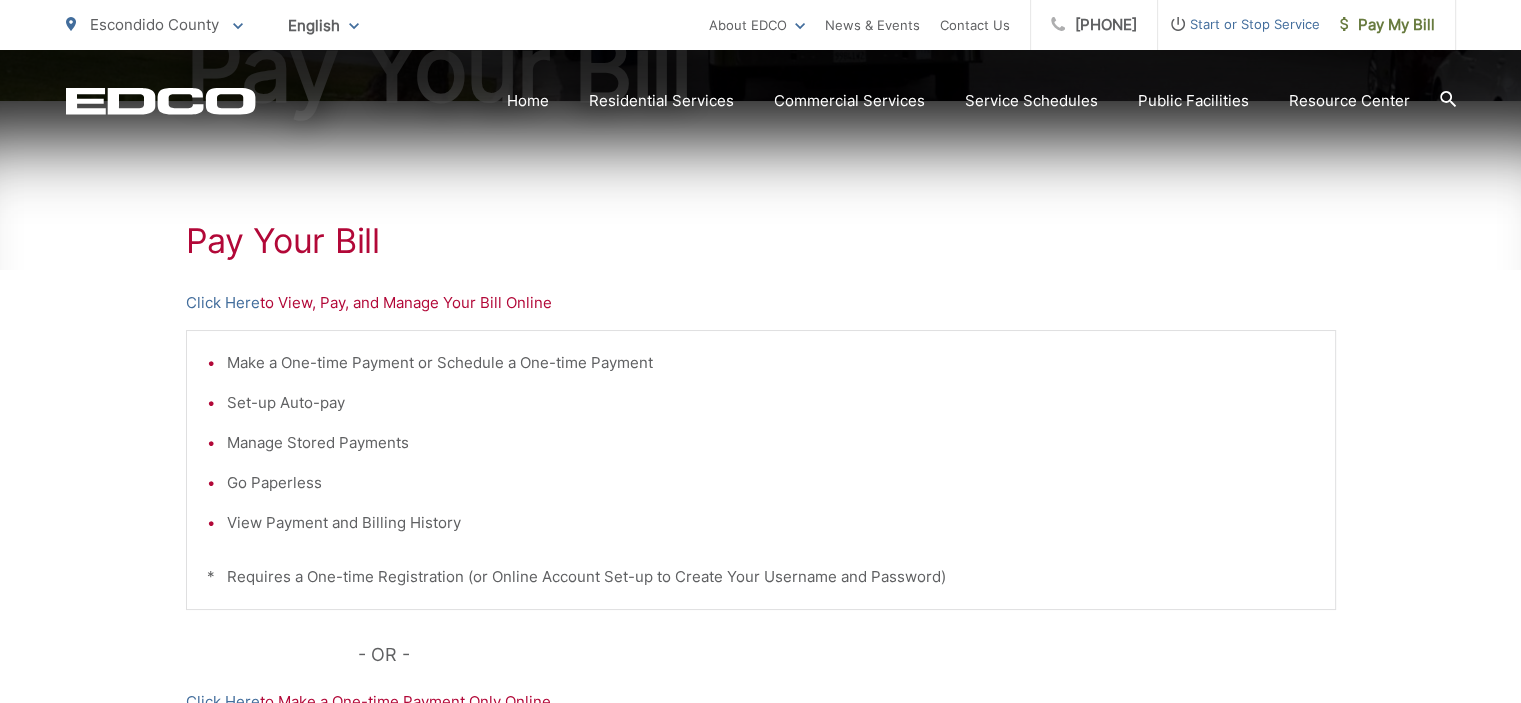 scroll, scrollTop: 300, scrollLeft: 0, axis: vertical 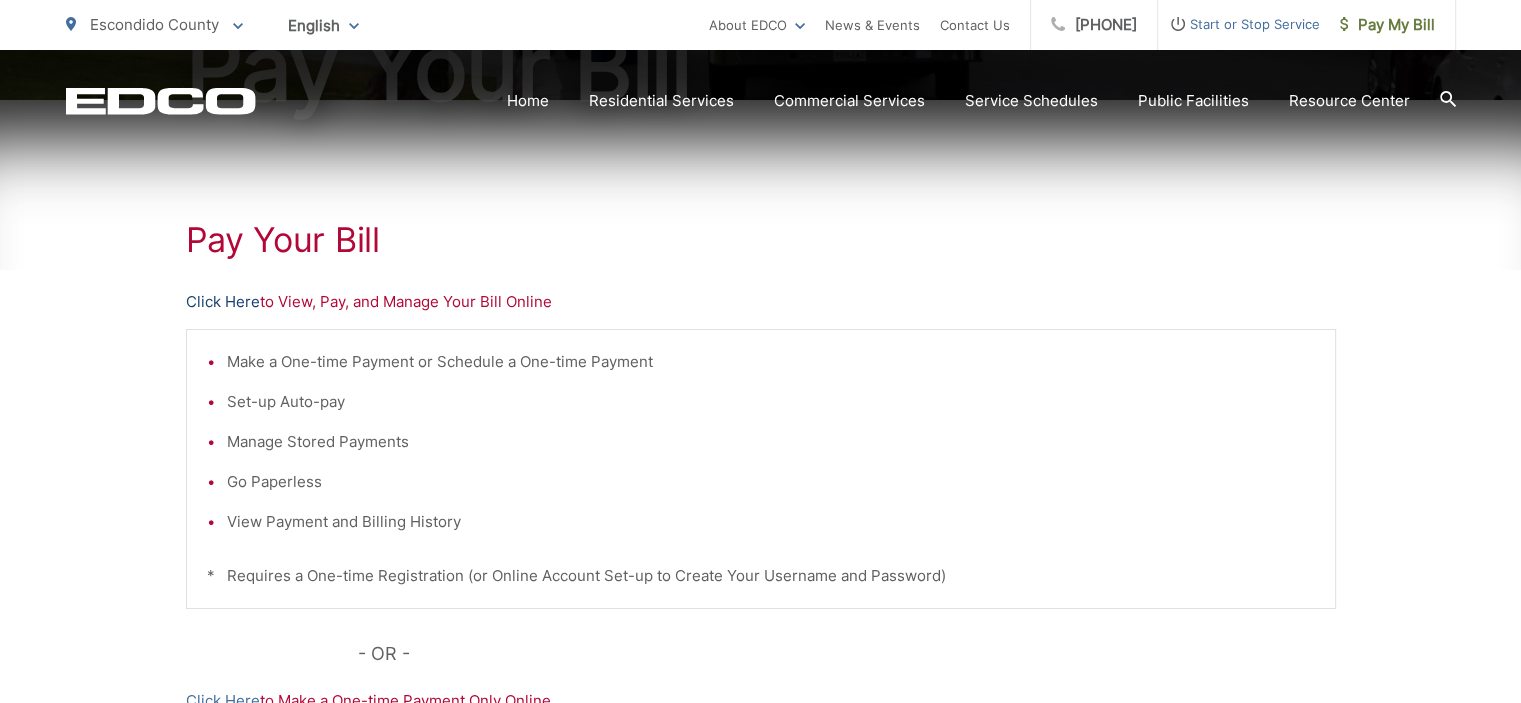 click on "Click Here" at bounding box center [223, 302] 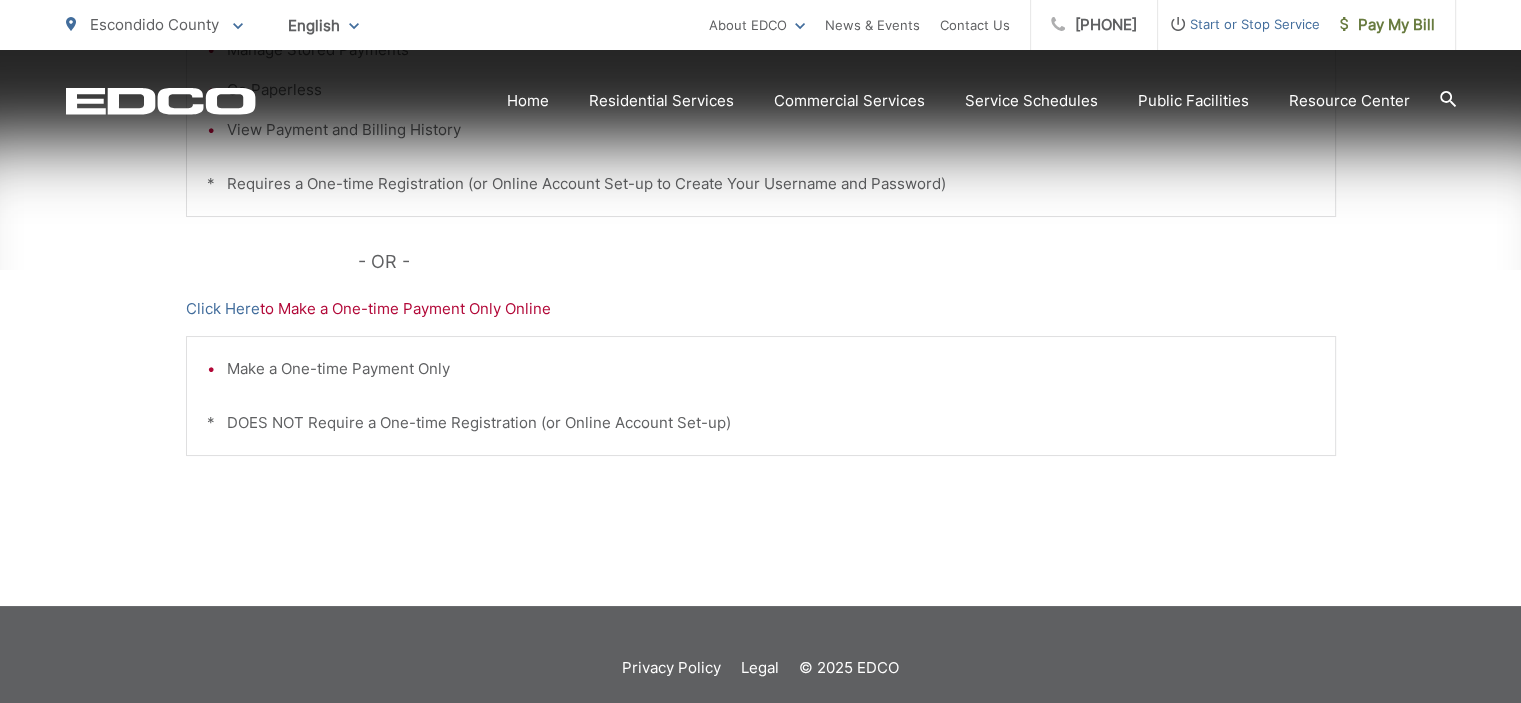 scroll, scrollTop: 718, scrollLeft: 0, axis: vertical 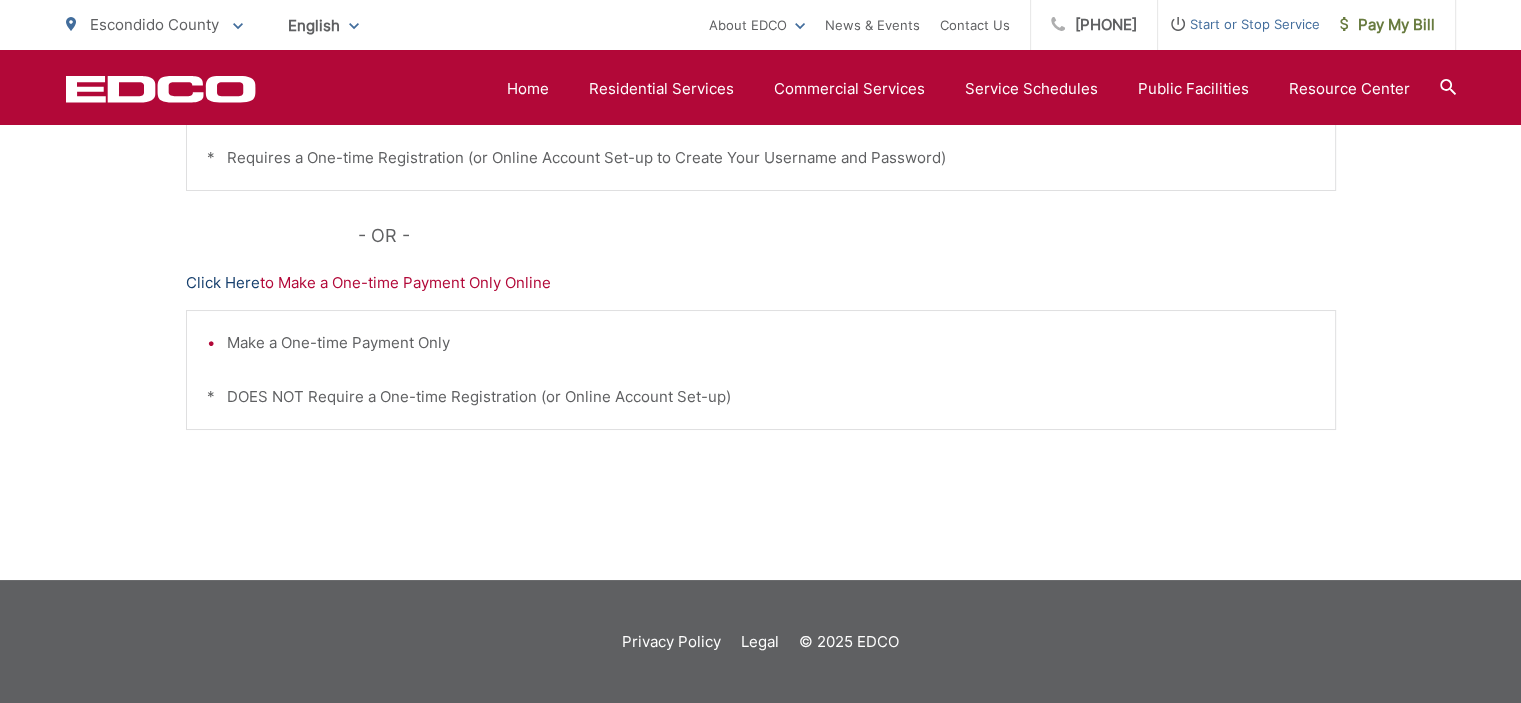 click on "Click Here" at bounding box center (223, 283) 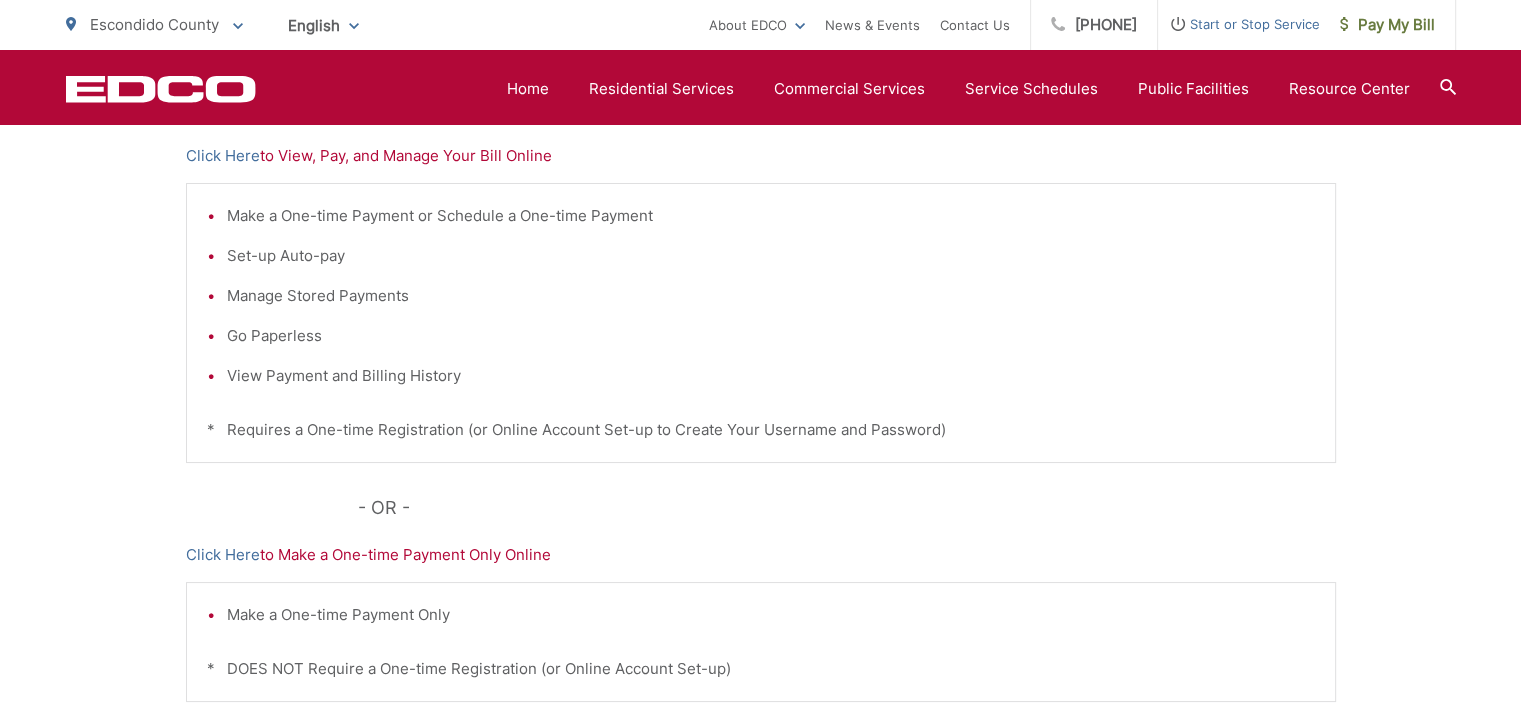 scroll, scrollTop: 118, scrollLeft: 0, axis: vertical 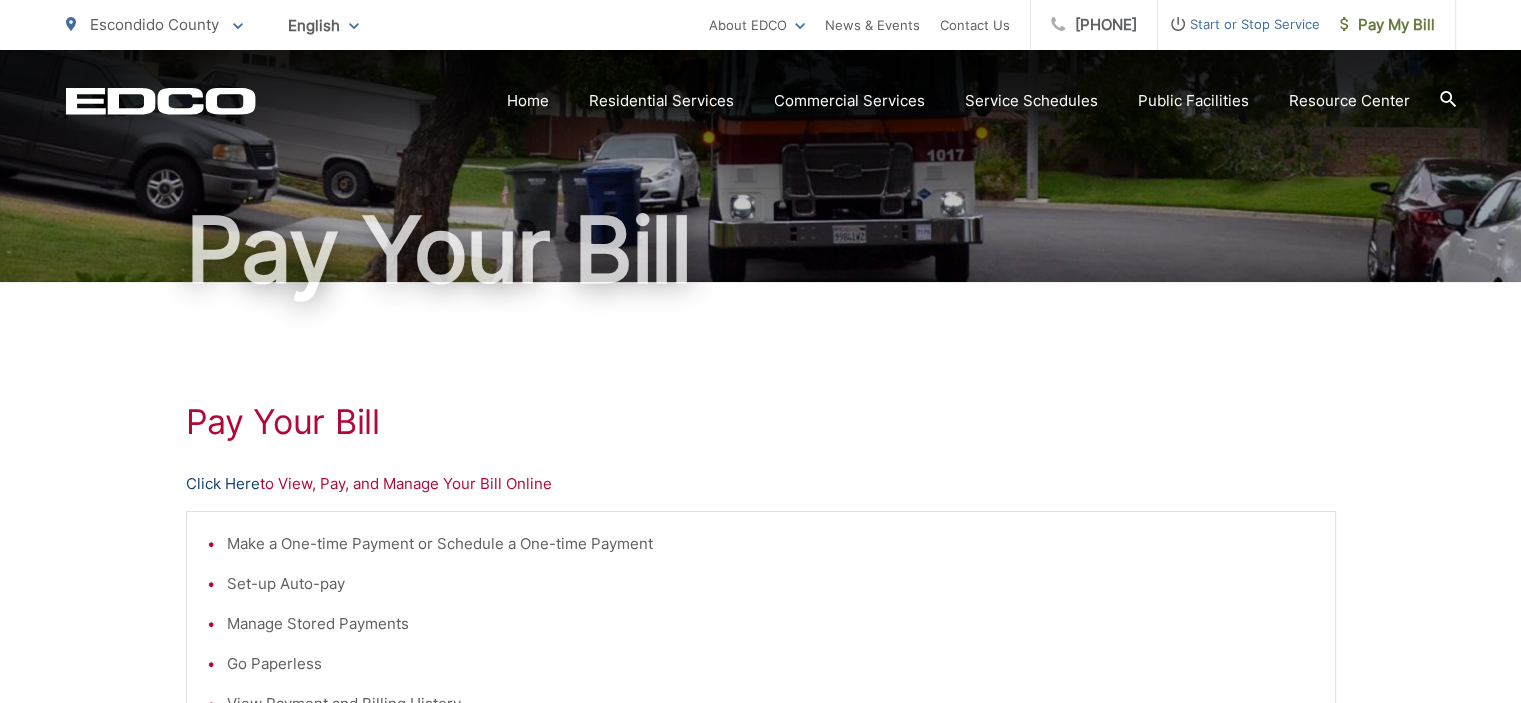 click on "Click Here" at bounding box center [223, 484] 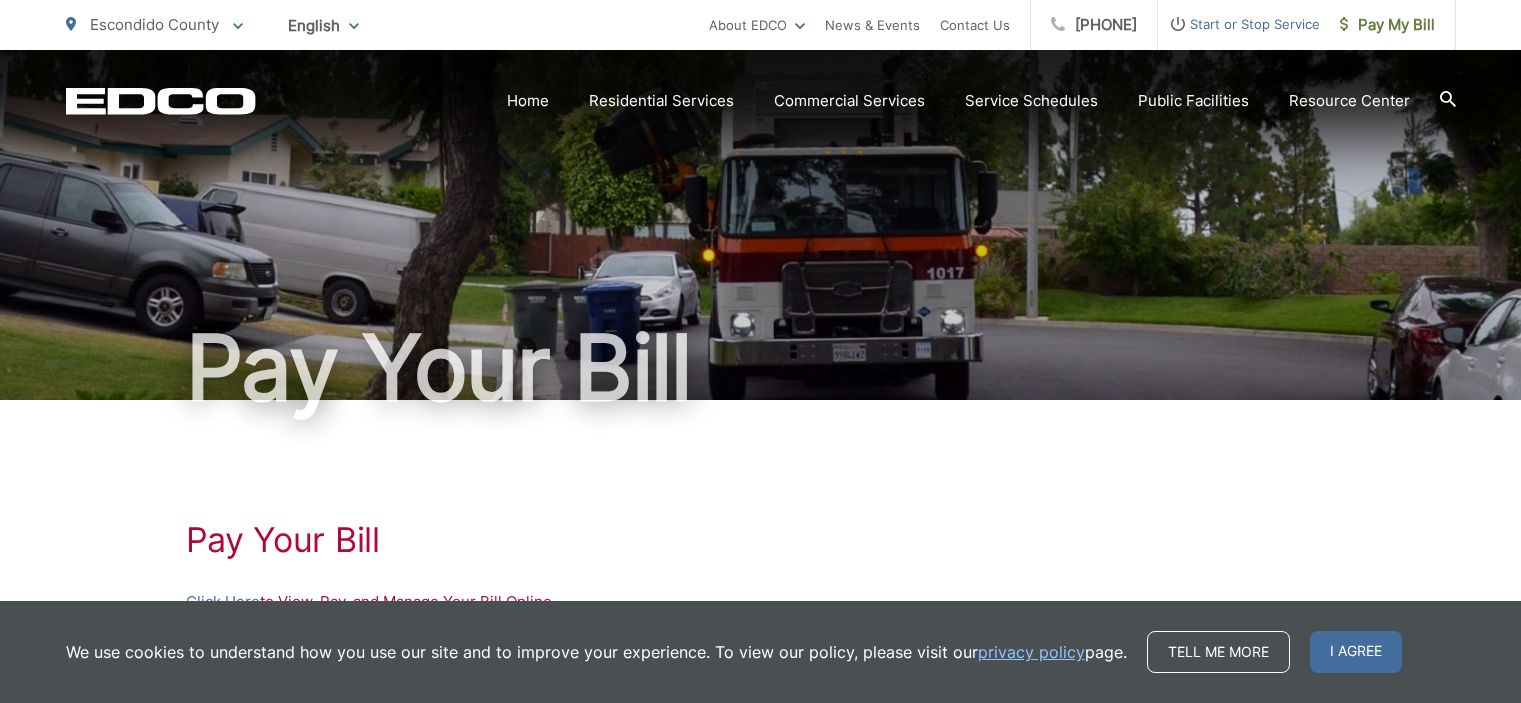 scroll, scrollTop: 300, scrollLeft: 0, axis: vertical 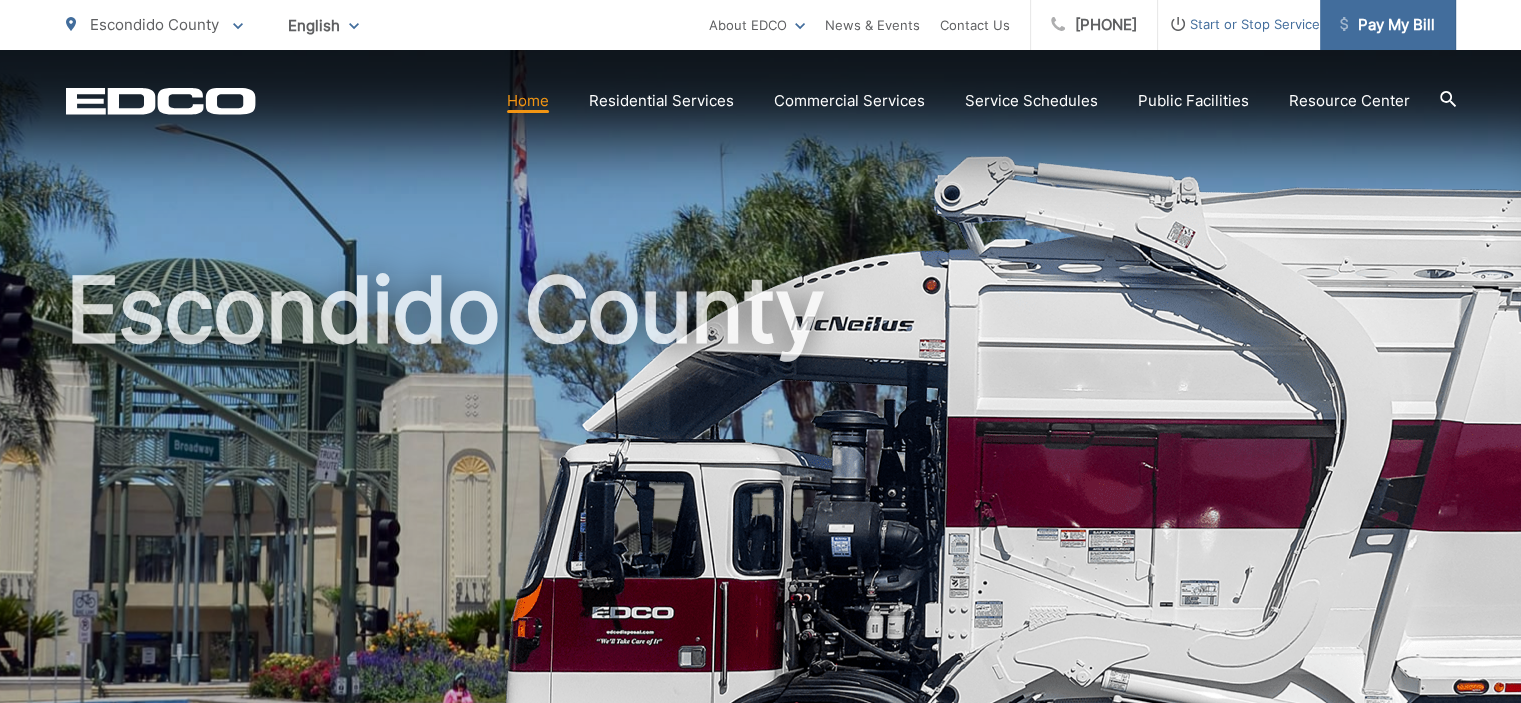 click on "Pay My Bill" at bounding box center (1387, 25) 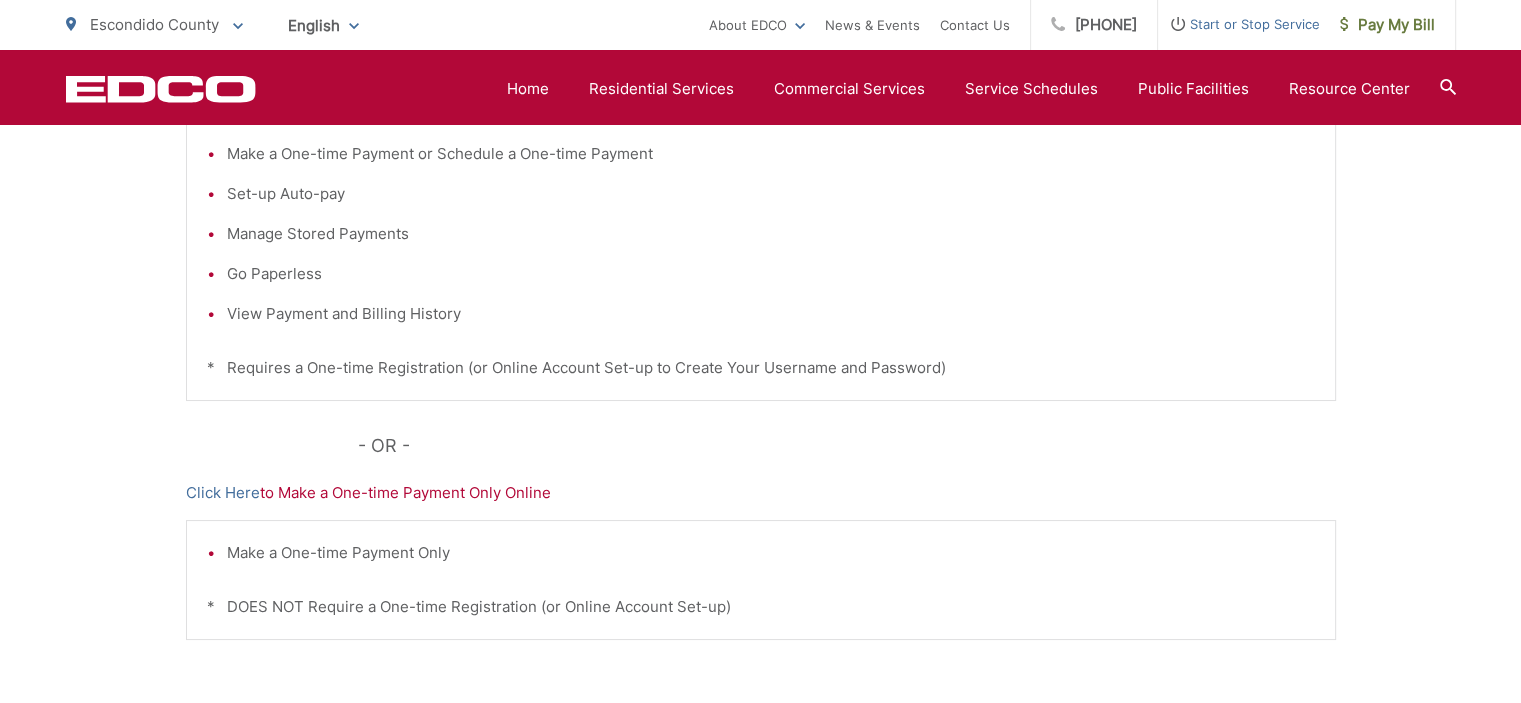 scroll, scrollTop: 400, scrollLeft: 0, axis: vertical 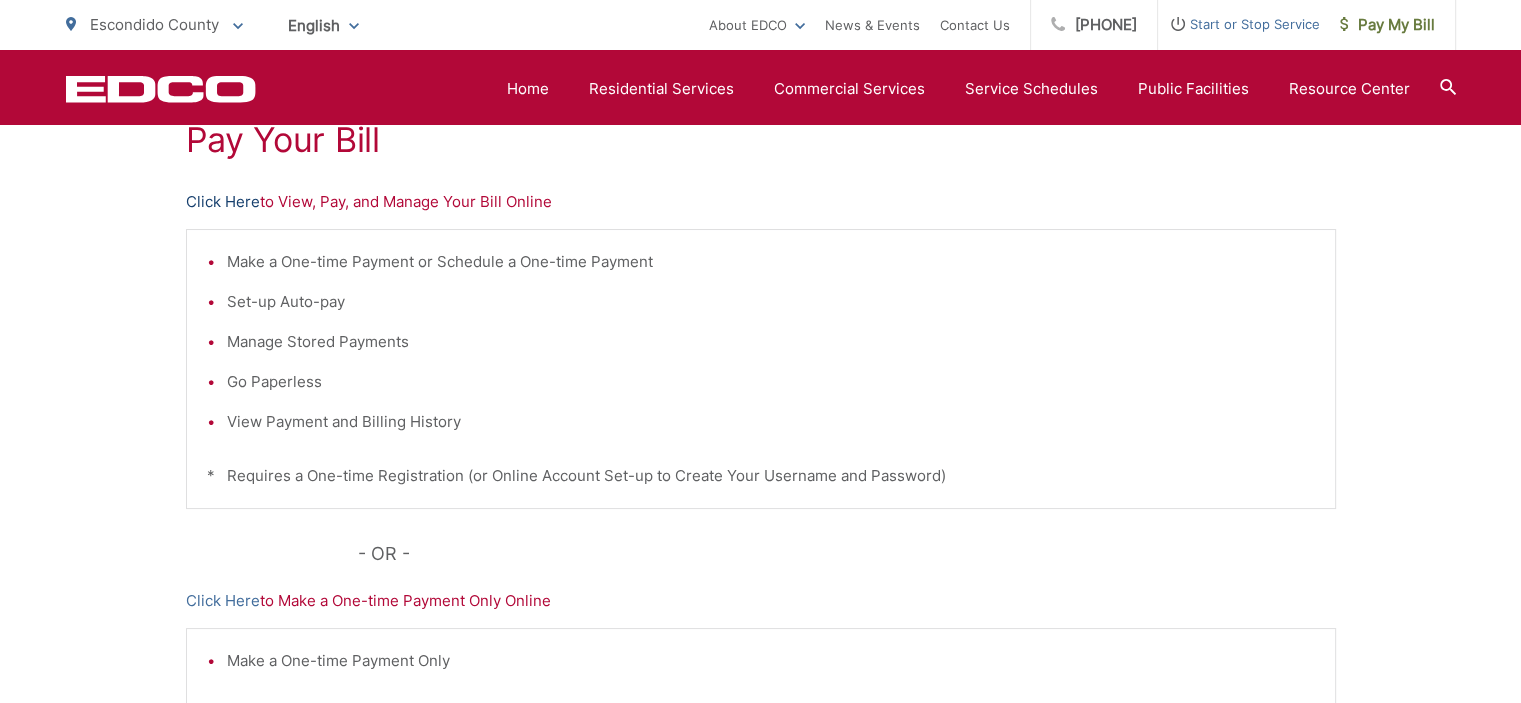 click on "Click Here" at bounding box center [223, 202] 